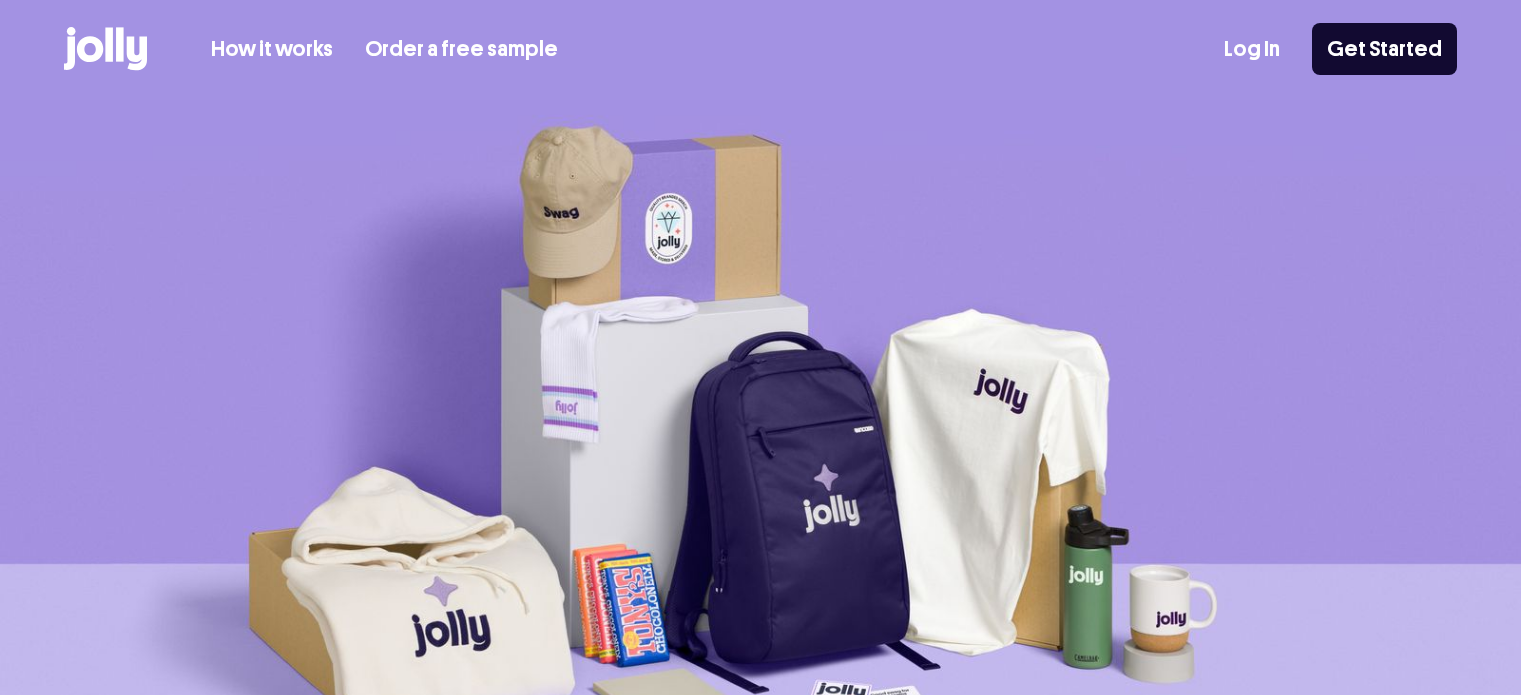 scroll, scrollTop: 0, scrollLeft: 0, axis: both 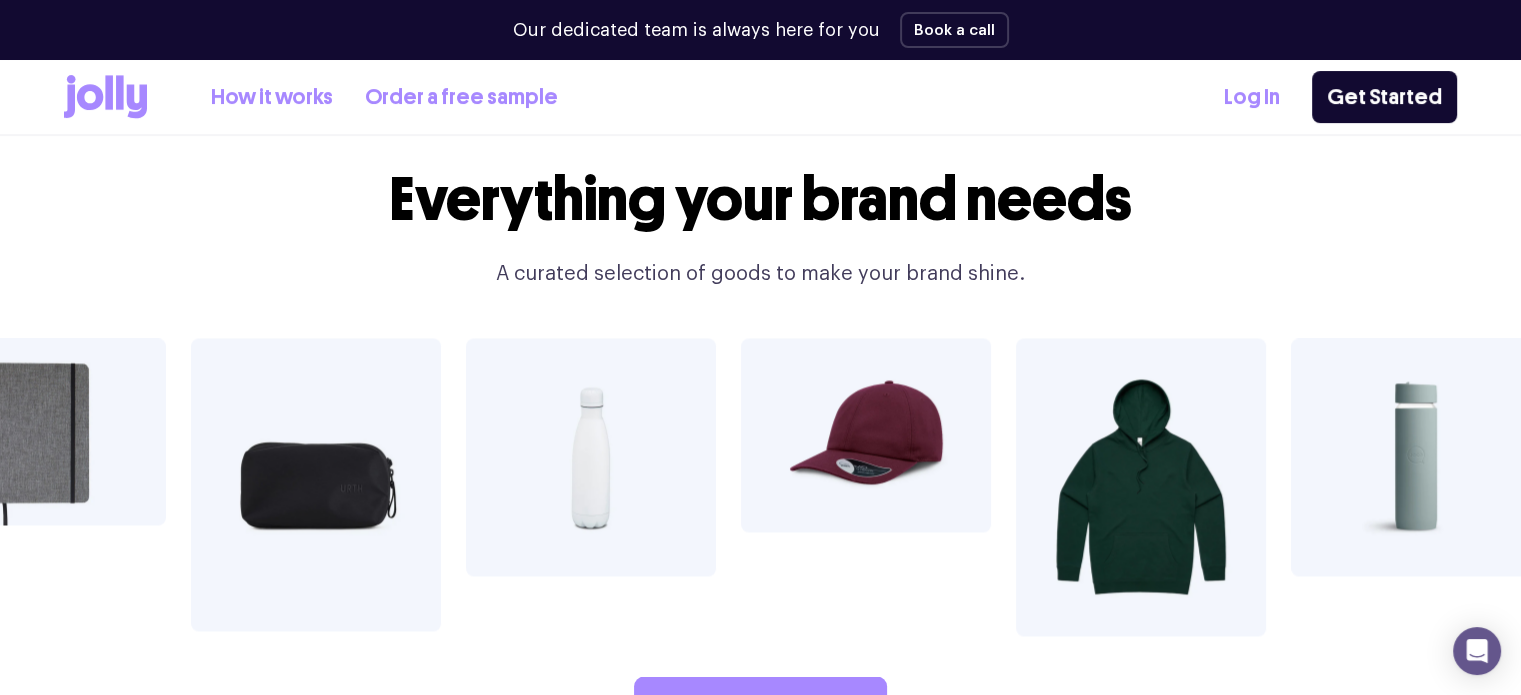 click at bounding box center [1416, 457] 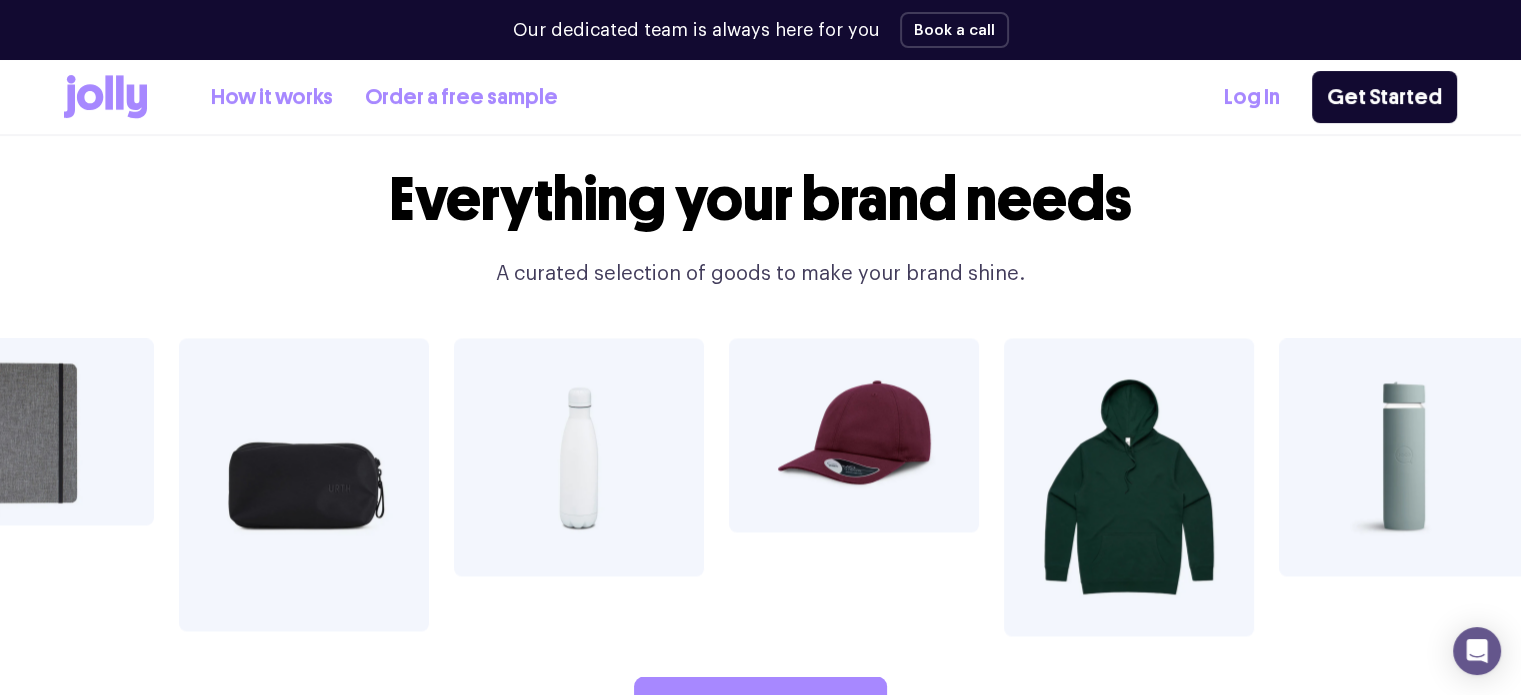 click at bounding box center (1404, 457) 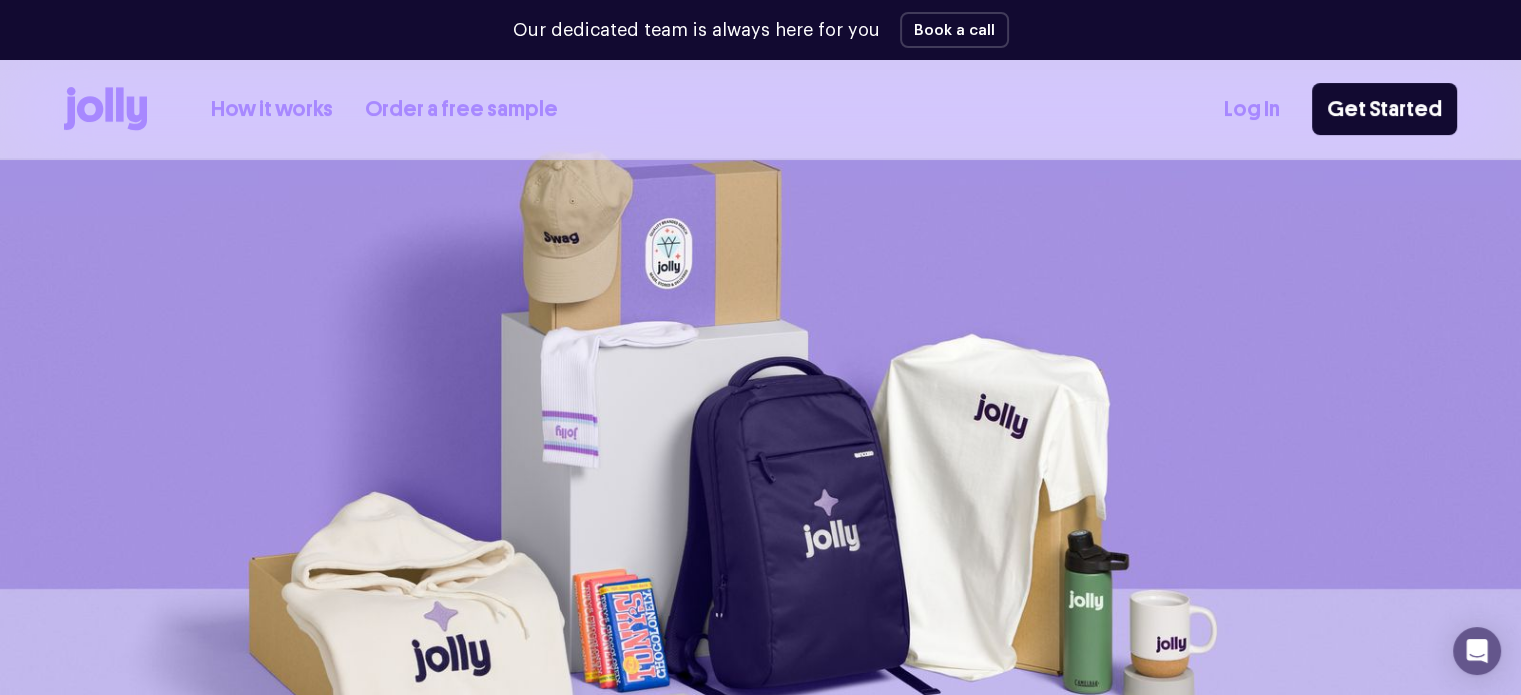 scroll, scrollTop: 0, scrollLeft: 0, axis: both 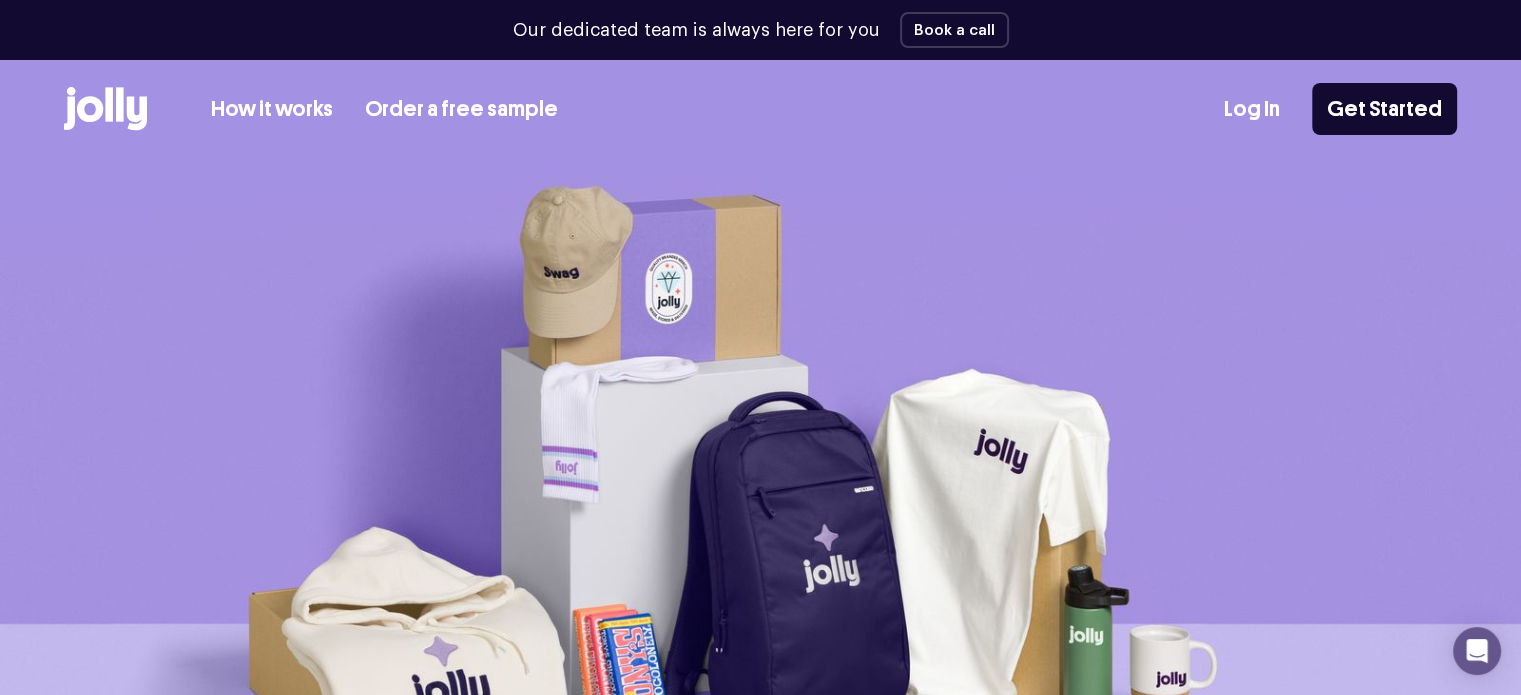 click on "How it works" at bounding box center [272, 109] 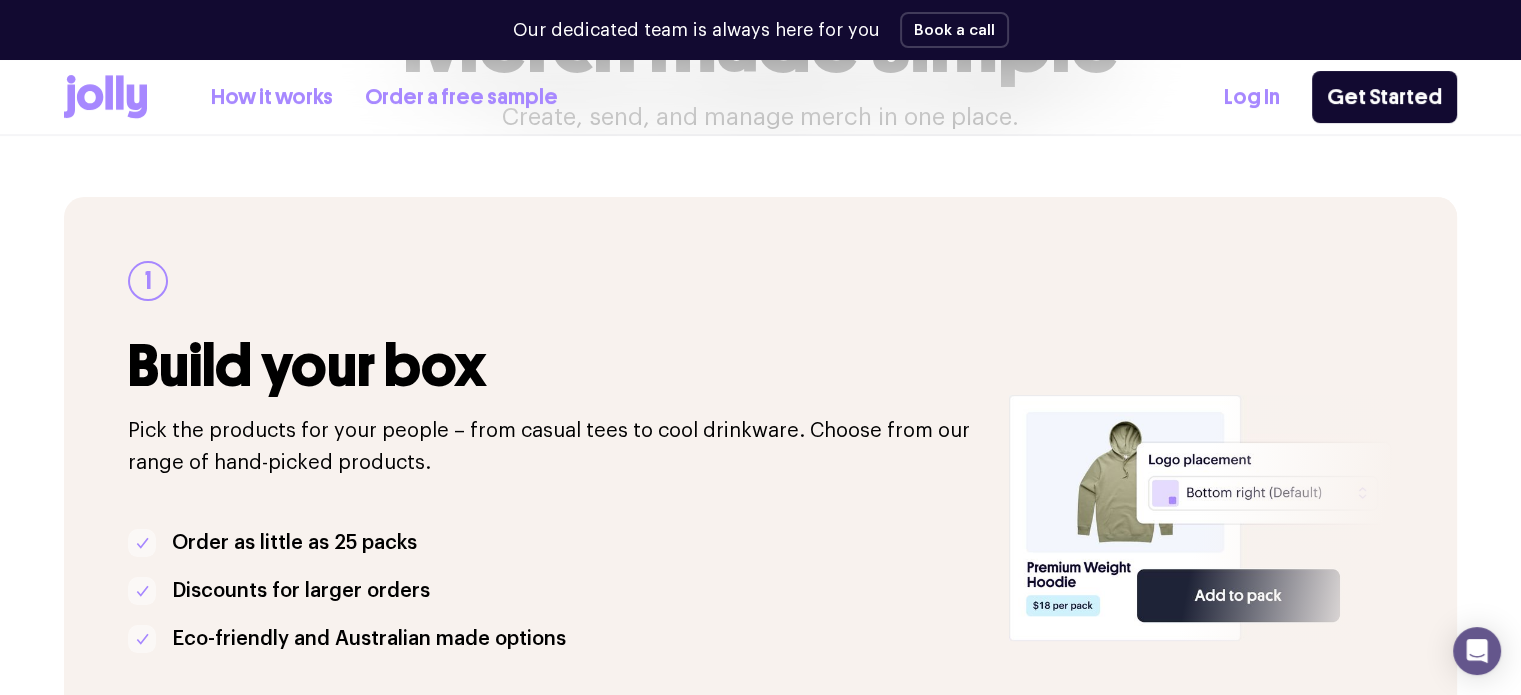 scroll, scrollTop: 500, scrollLeft: 0, axis: vertical 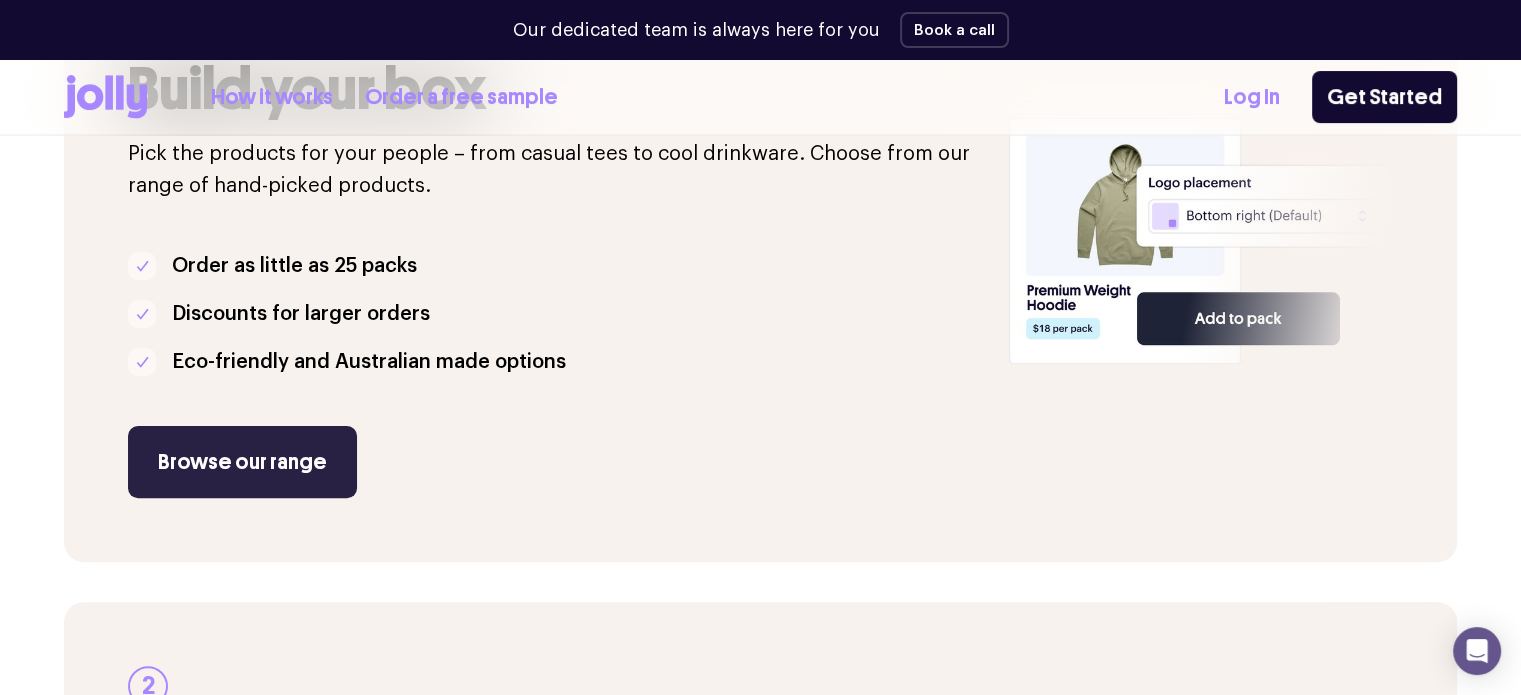 click on "Browse our range" at bounding box center [242, 462] 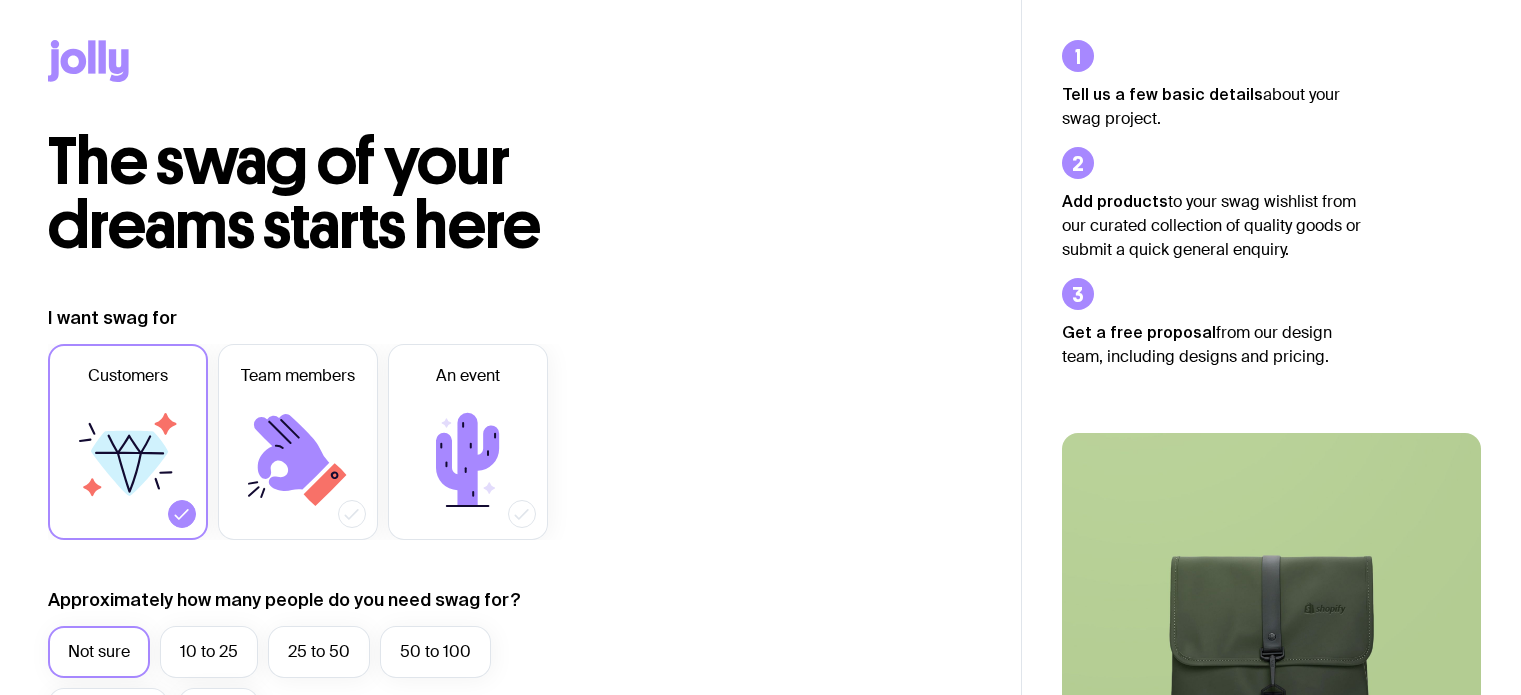 scroll, scrollTop: 0, scrollLeft: 0, axis: both 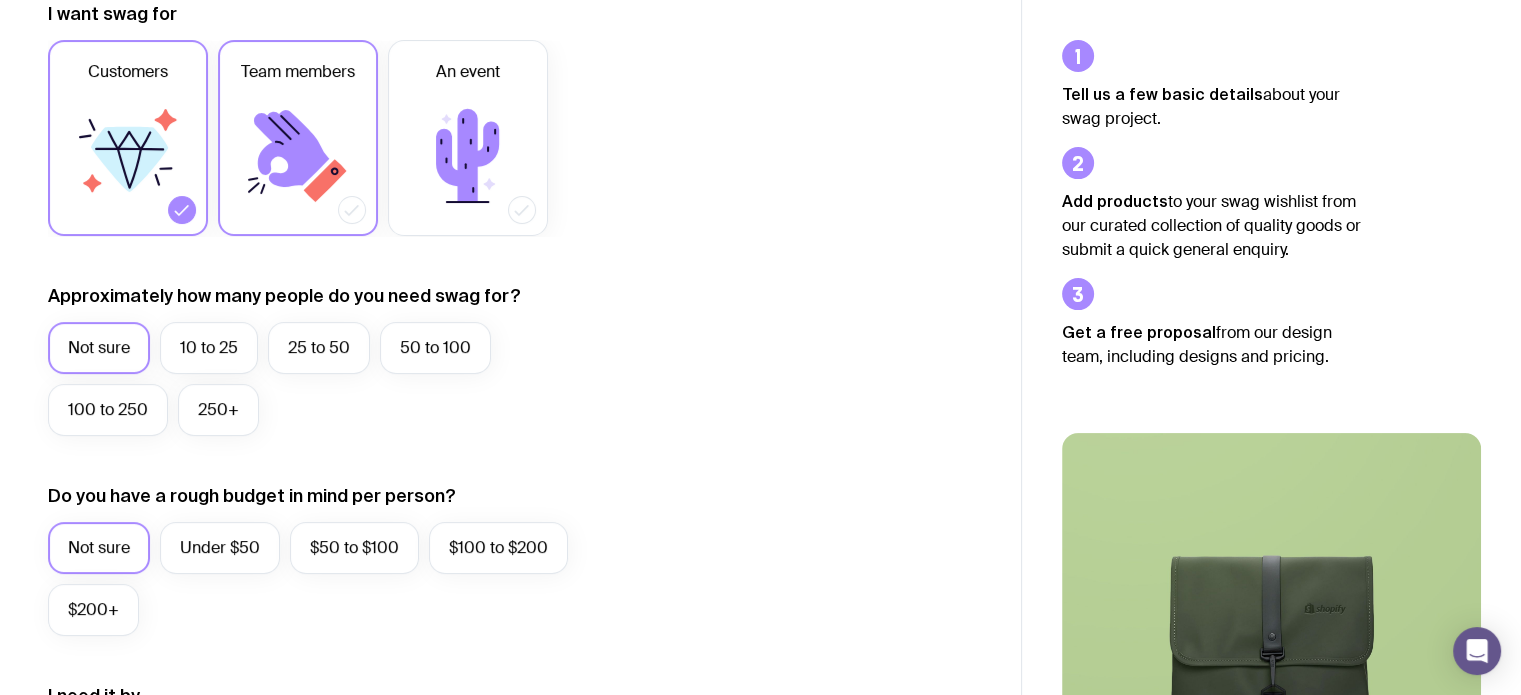 click on "Team members" at bounding box center (298, 138) 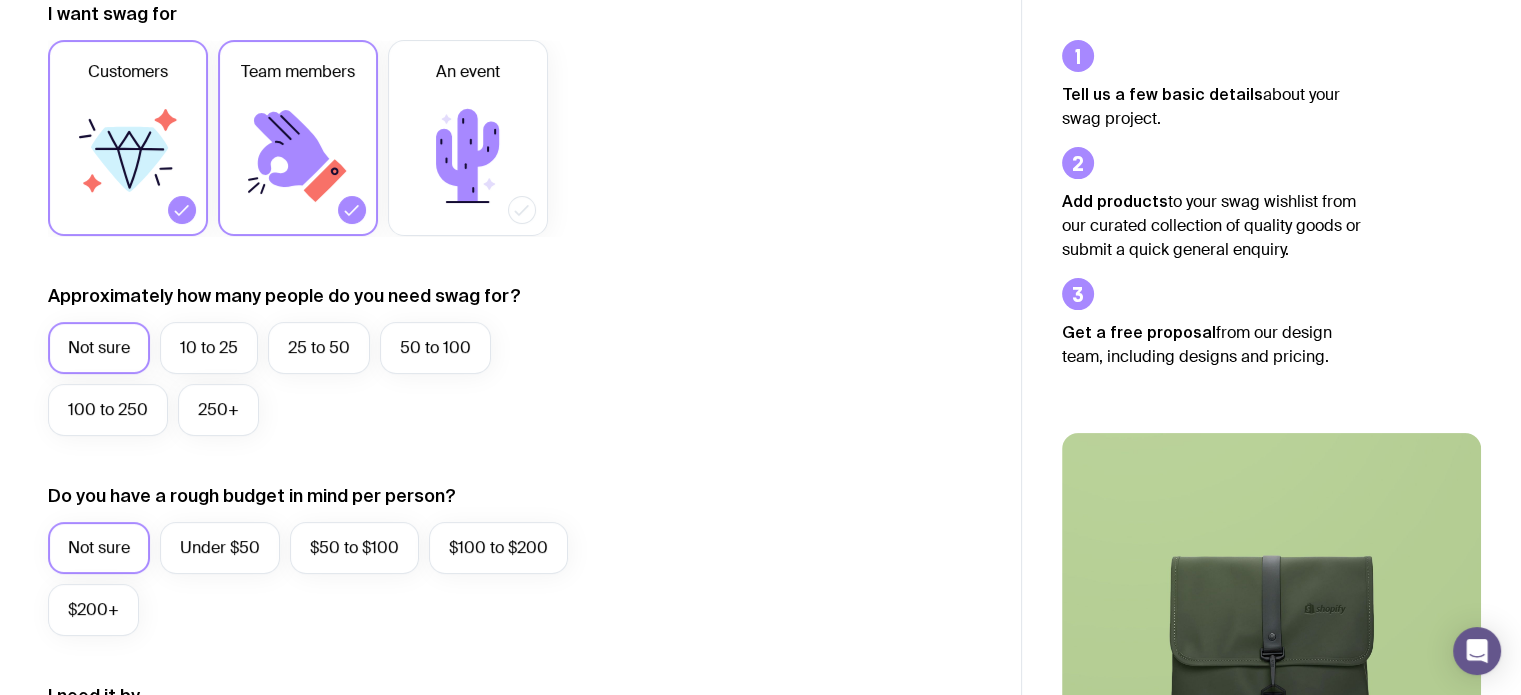 click 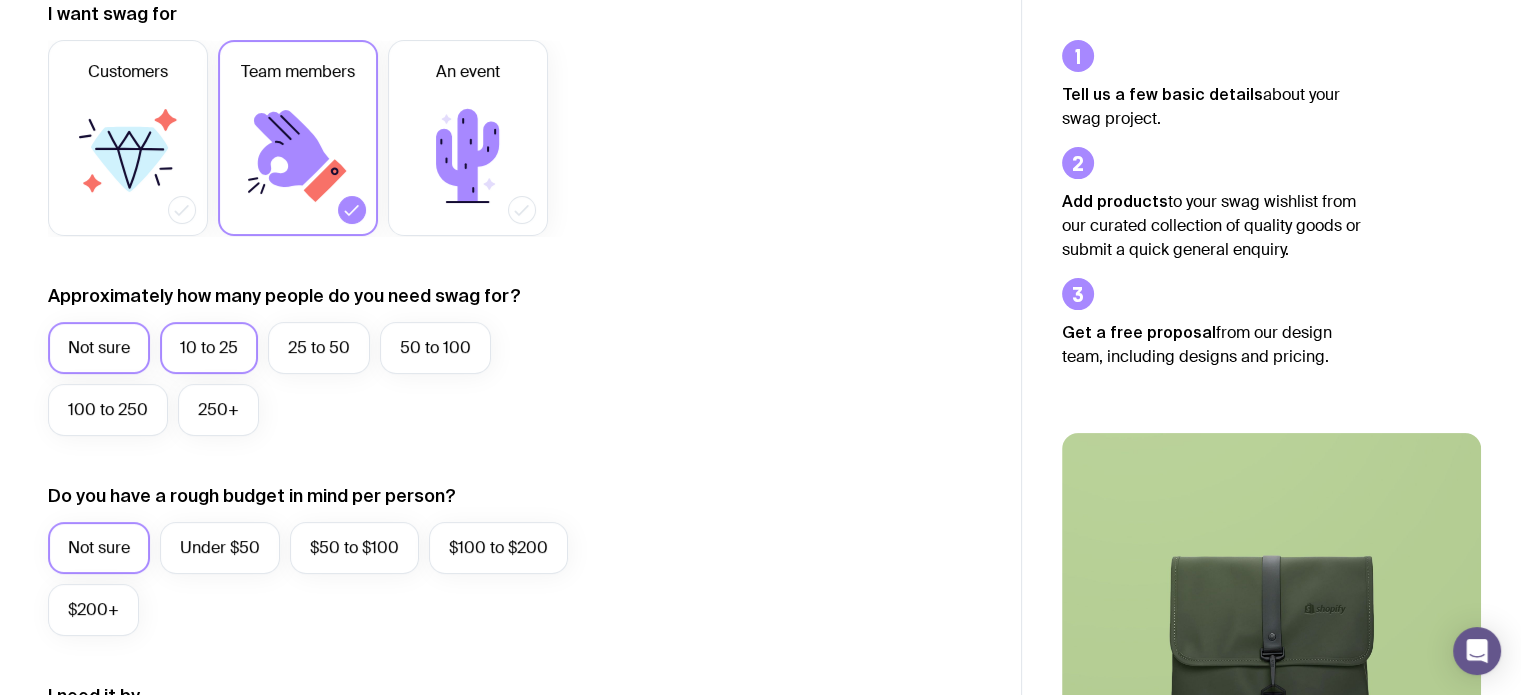 click on "10 to 25" at bounding box center (209, 348) 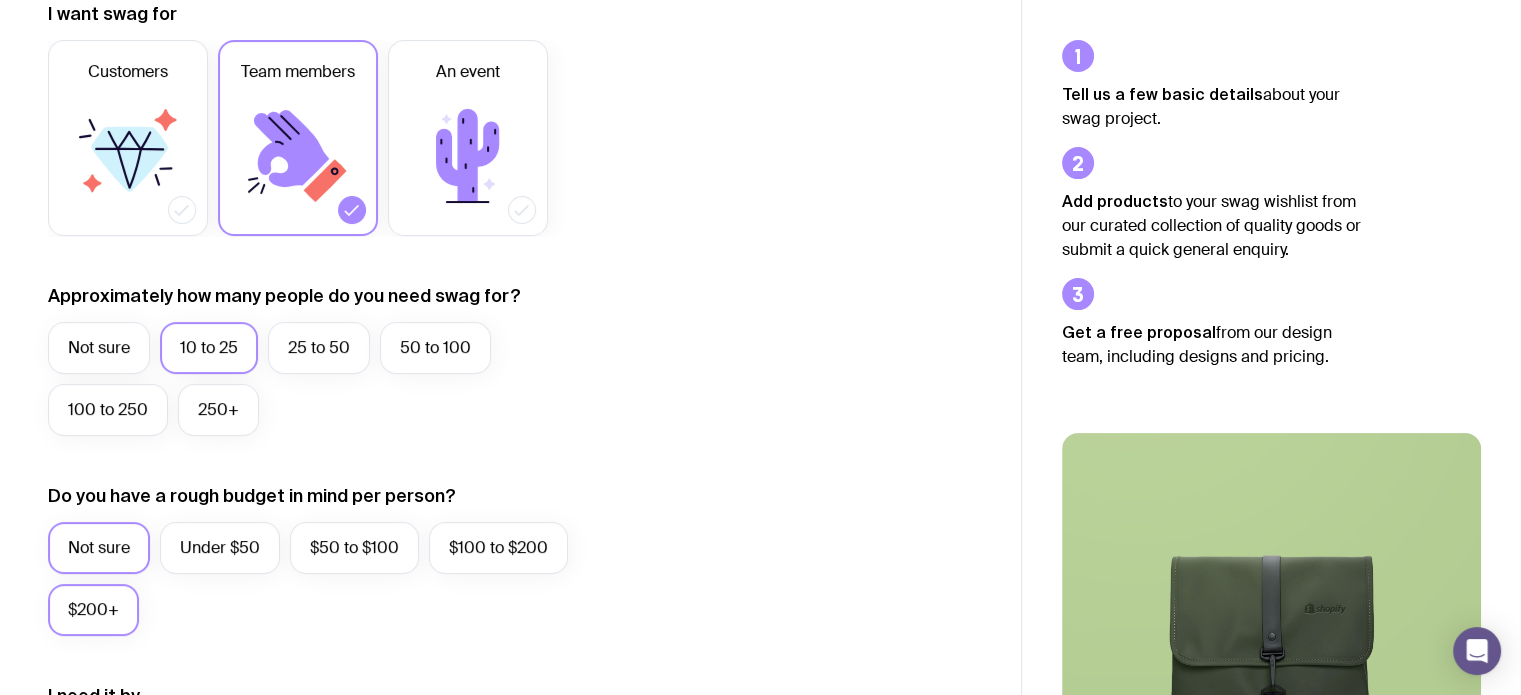 click on "$200+" at bounding box center [93, 610] 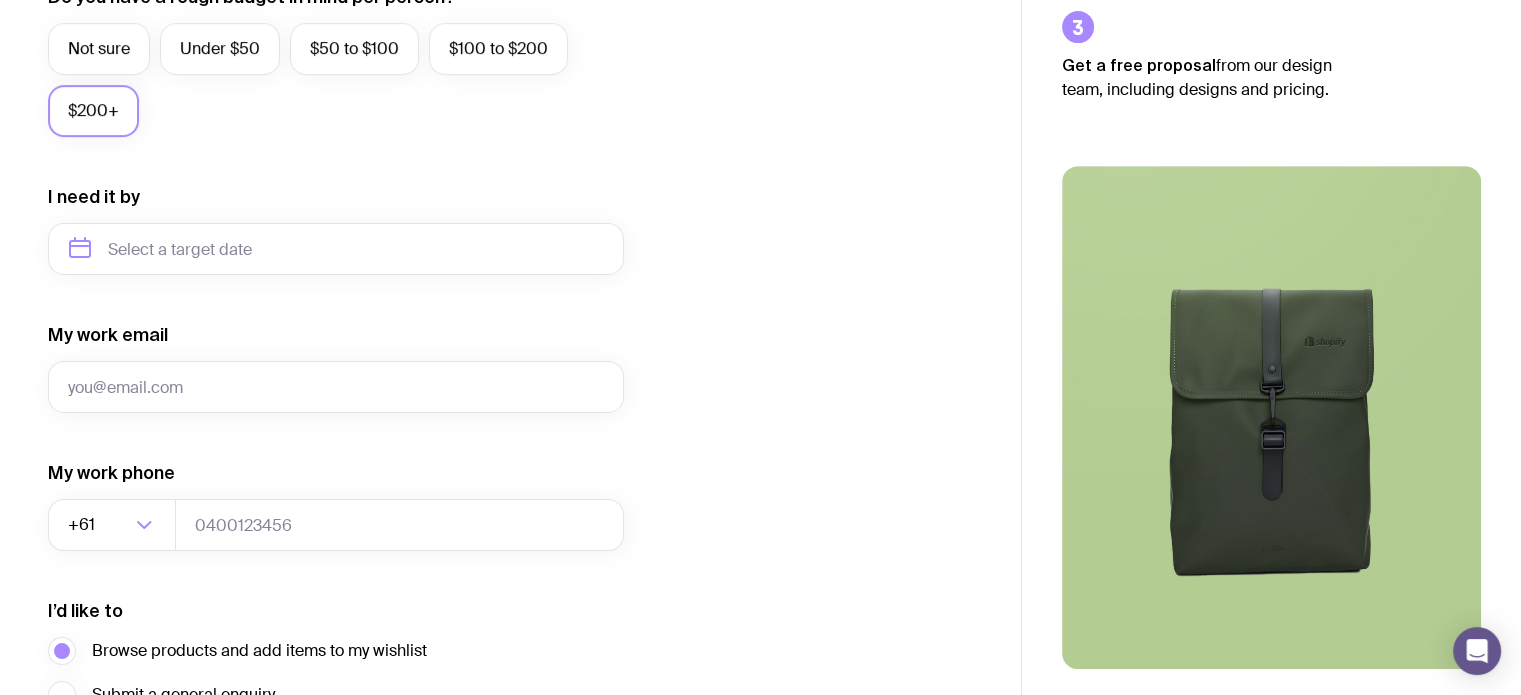 scroll, scrollTop: 1004, scrollLeft: 0, axis: vertical 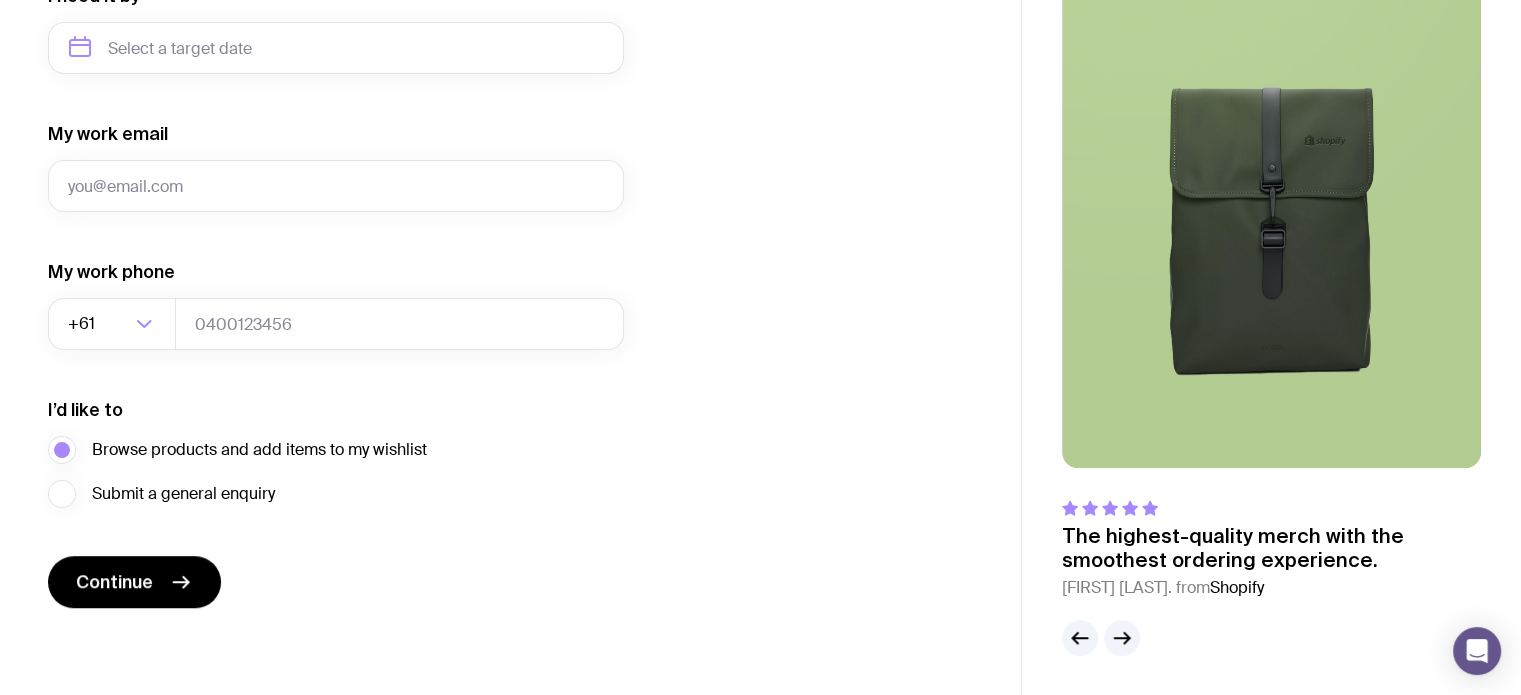 drag, startPoint x: 204, startPoint y: 564, endPoint x: 259, endPoint y: 424, distance: 150.41609 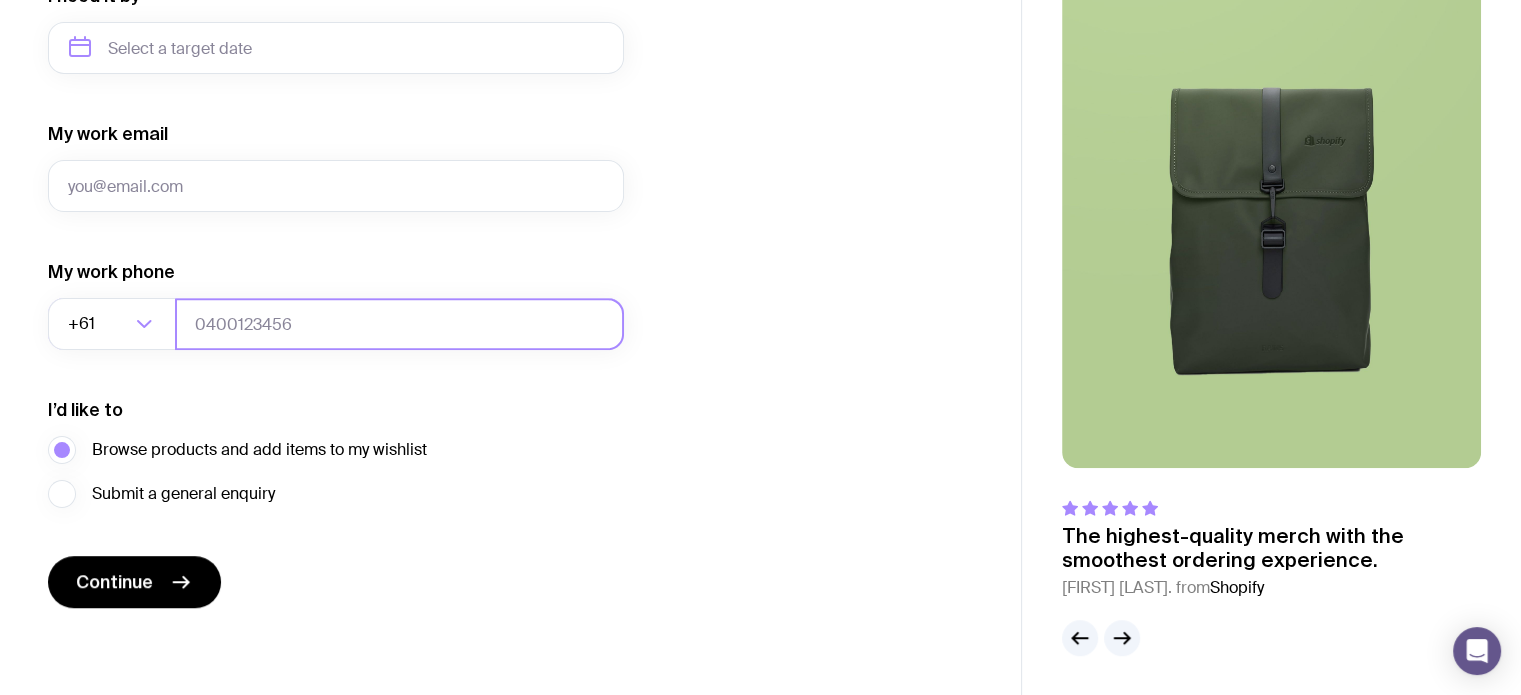 click at bounding box center [399, 324] 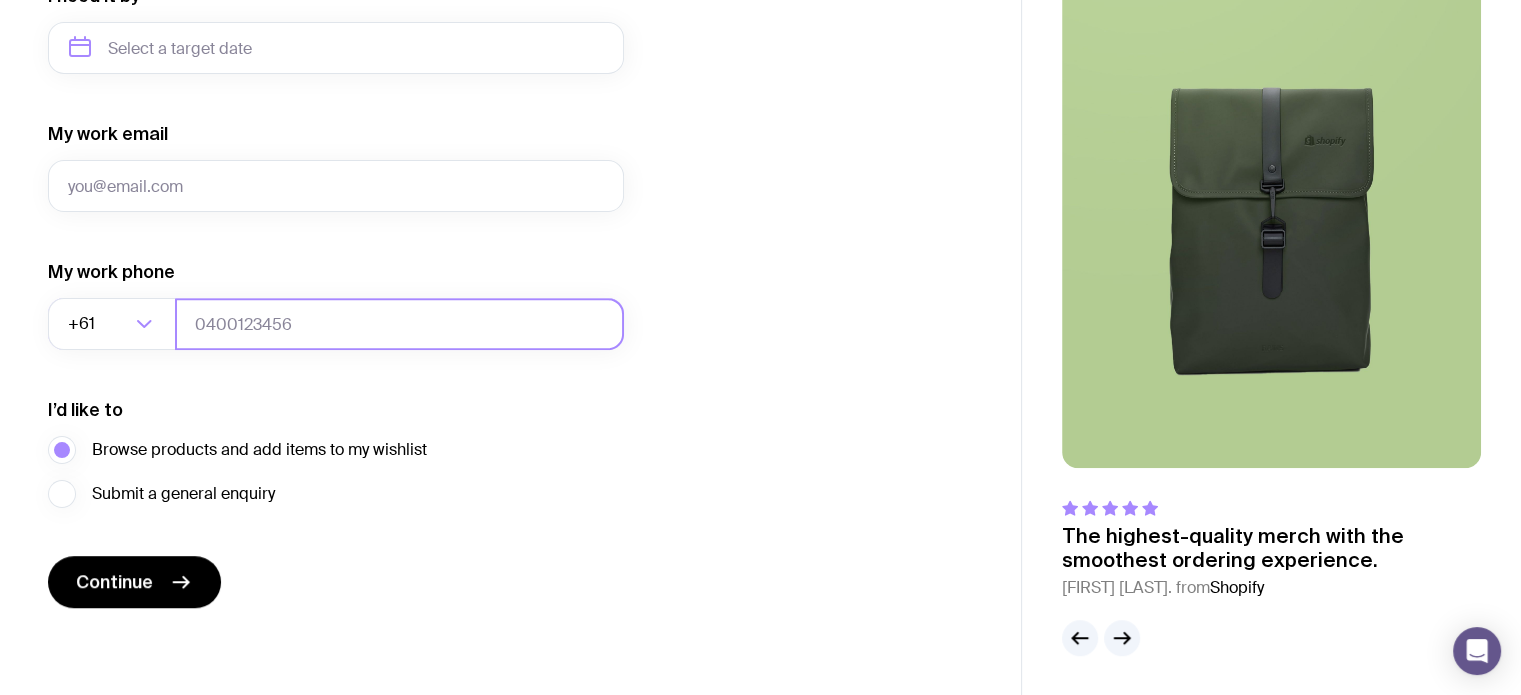 type on "[PHONE]" 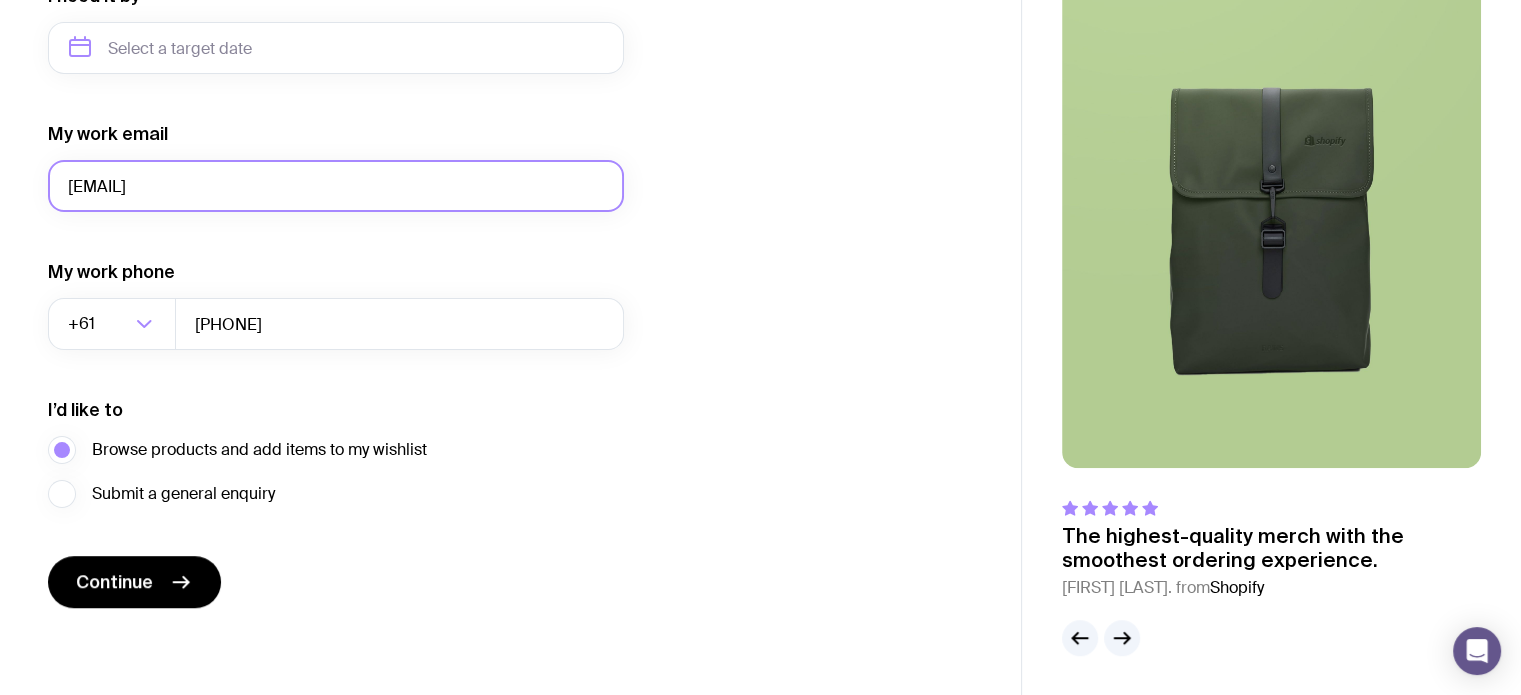 drag, startPoint x: 307, startPoint y: 199, endPoint x: 0, endPoint y: 216, distance: 307.47034 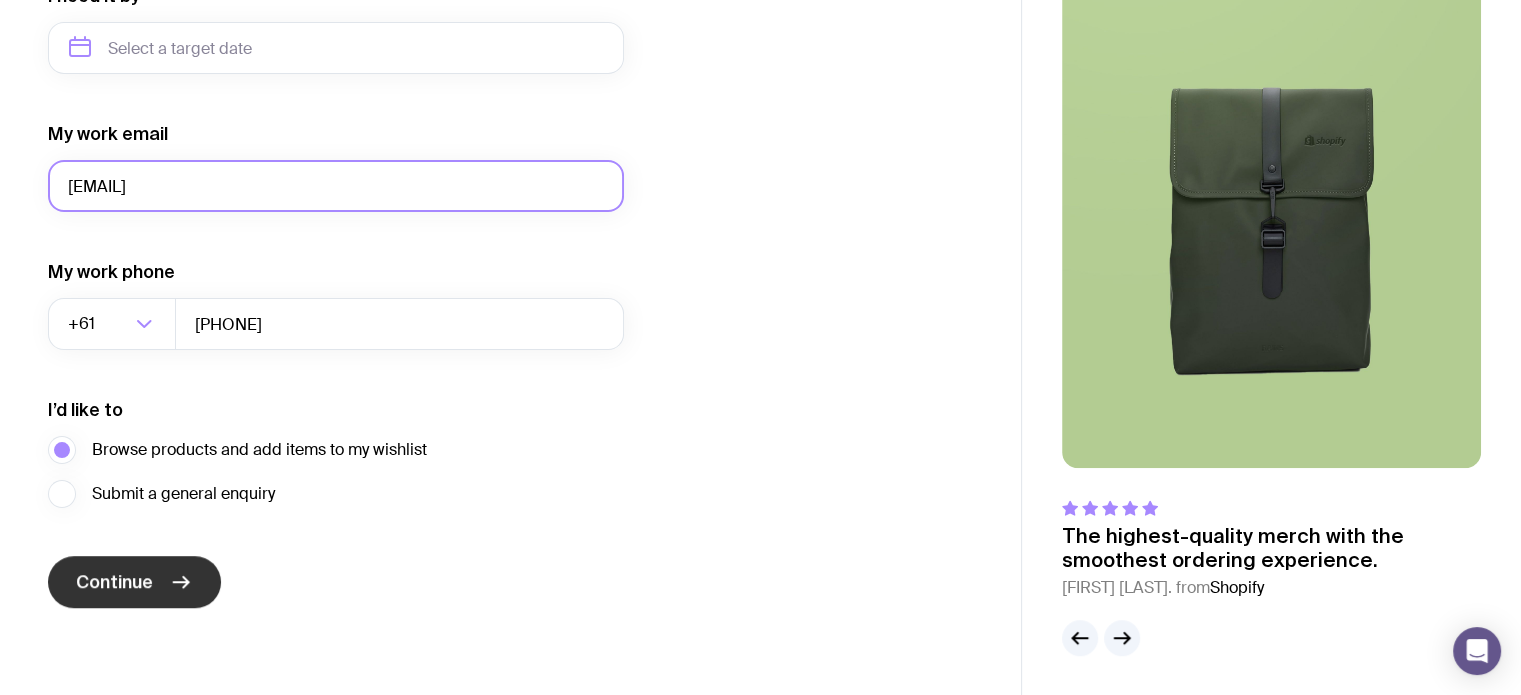type on "[EMAIL]" 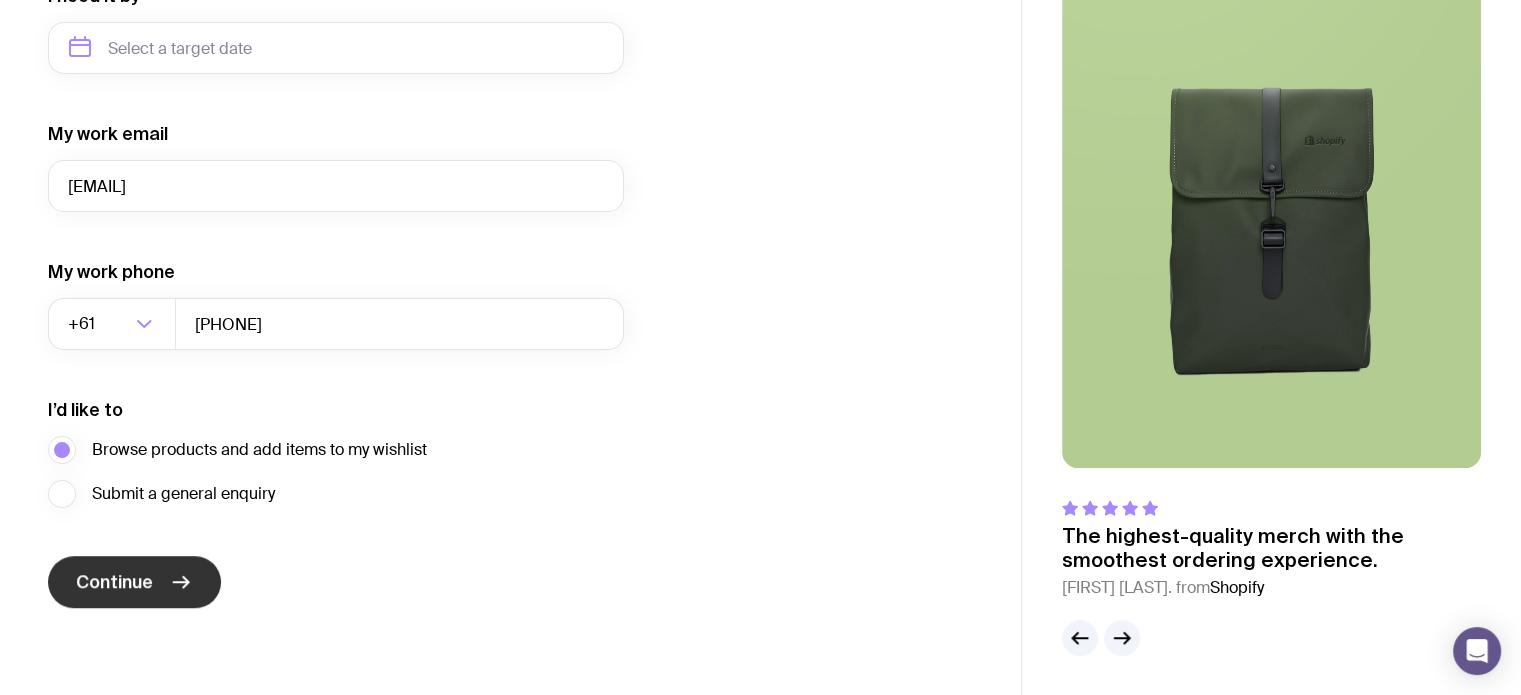 click on "Continue" at bounding box center (114, 582) 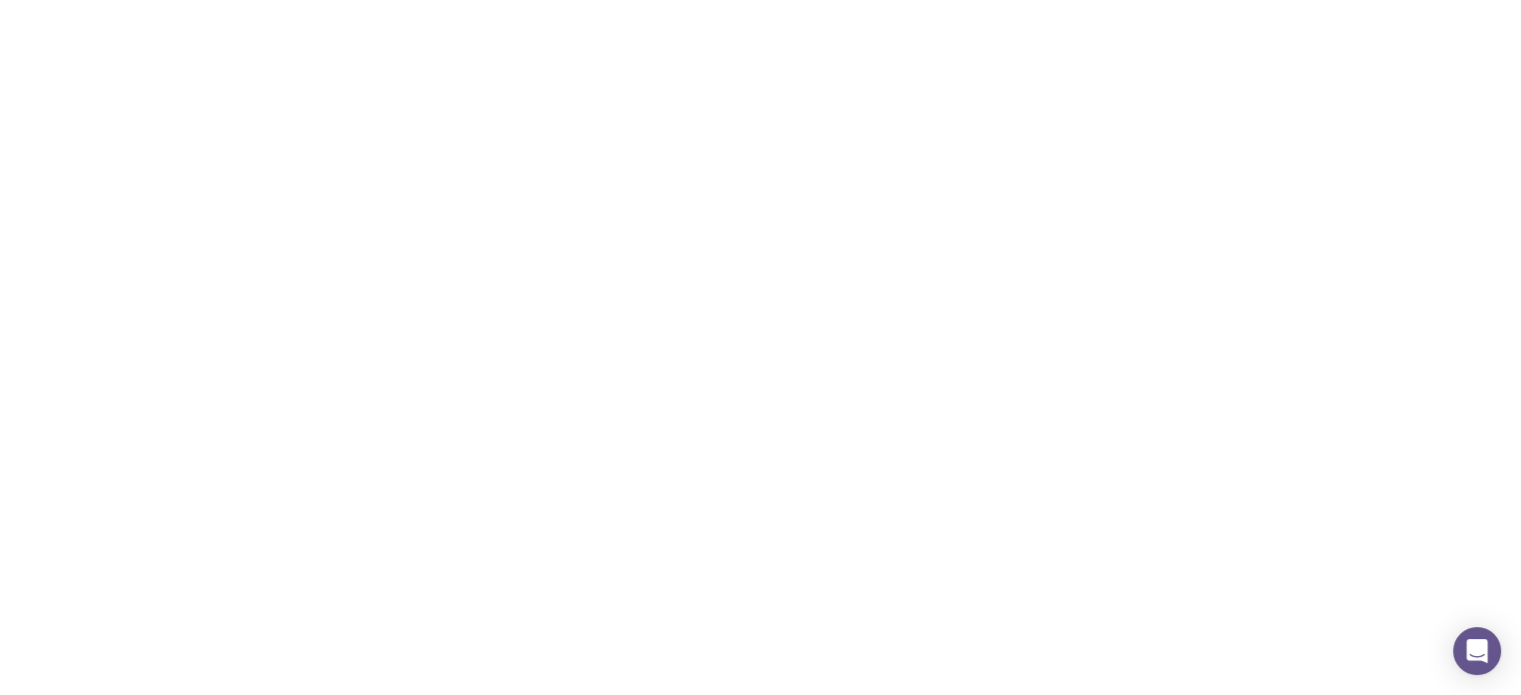 scroll, scrollTop: 0, scrollLeft: 0, axis: both 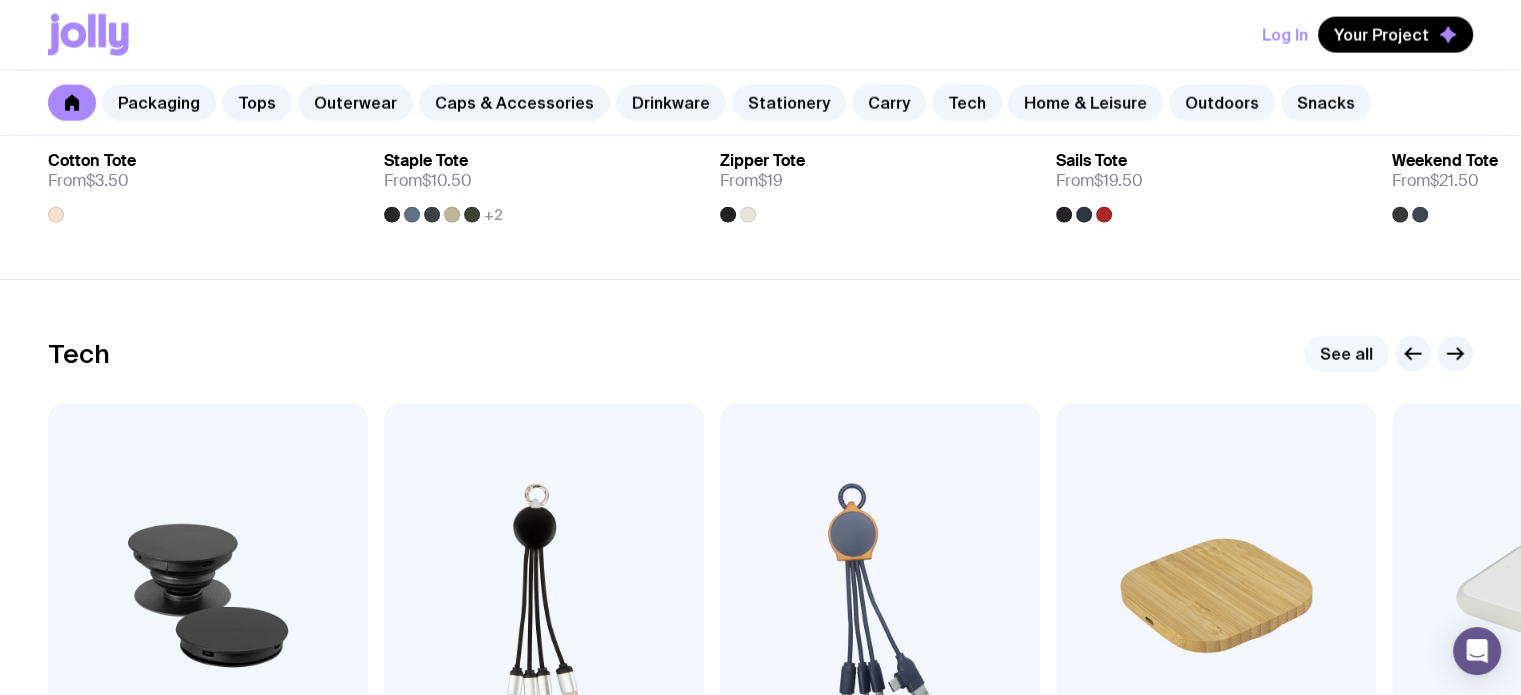 click on "See all" at bounding box center [1346, 354] 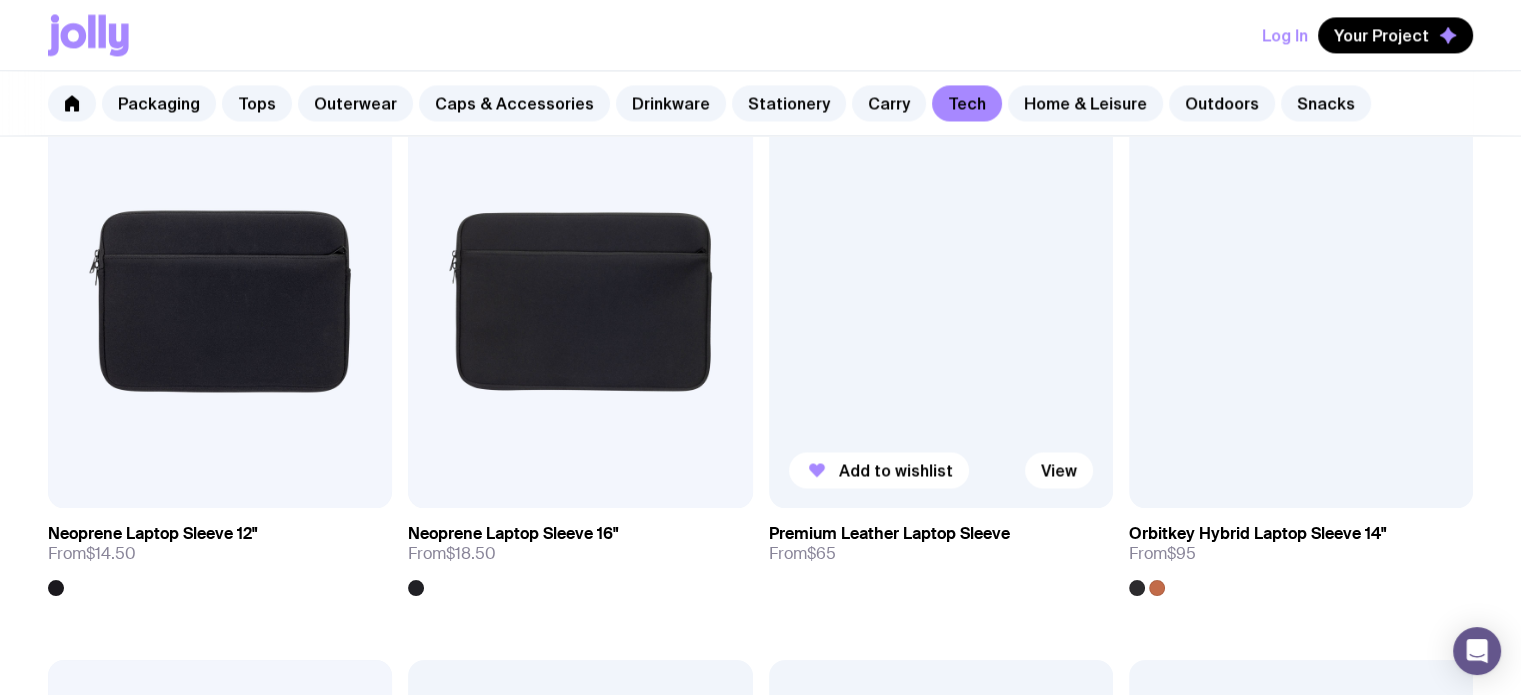 scroll, scrollTop: 3156, scrollLeft: 0, axis: vertical 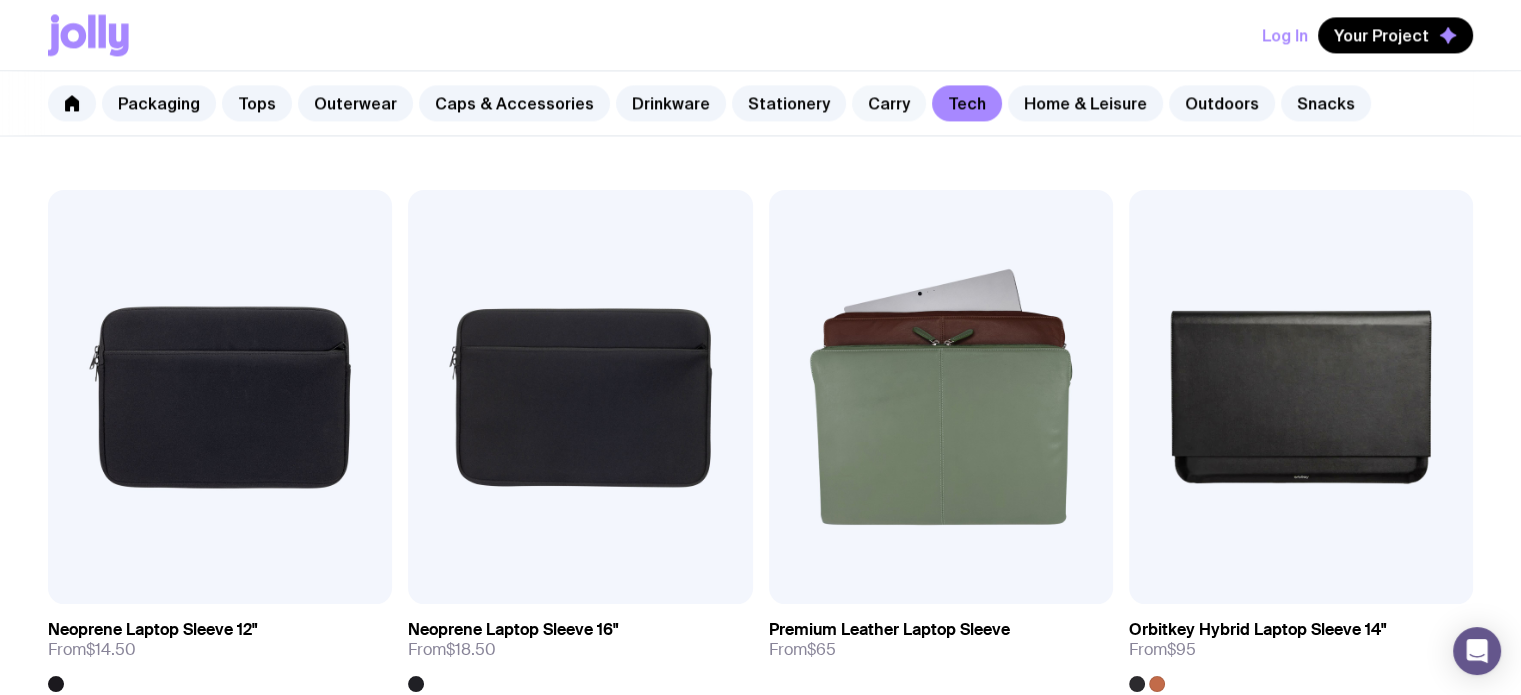 click on "Carry" 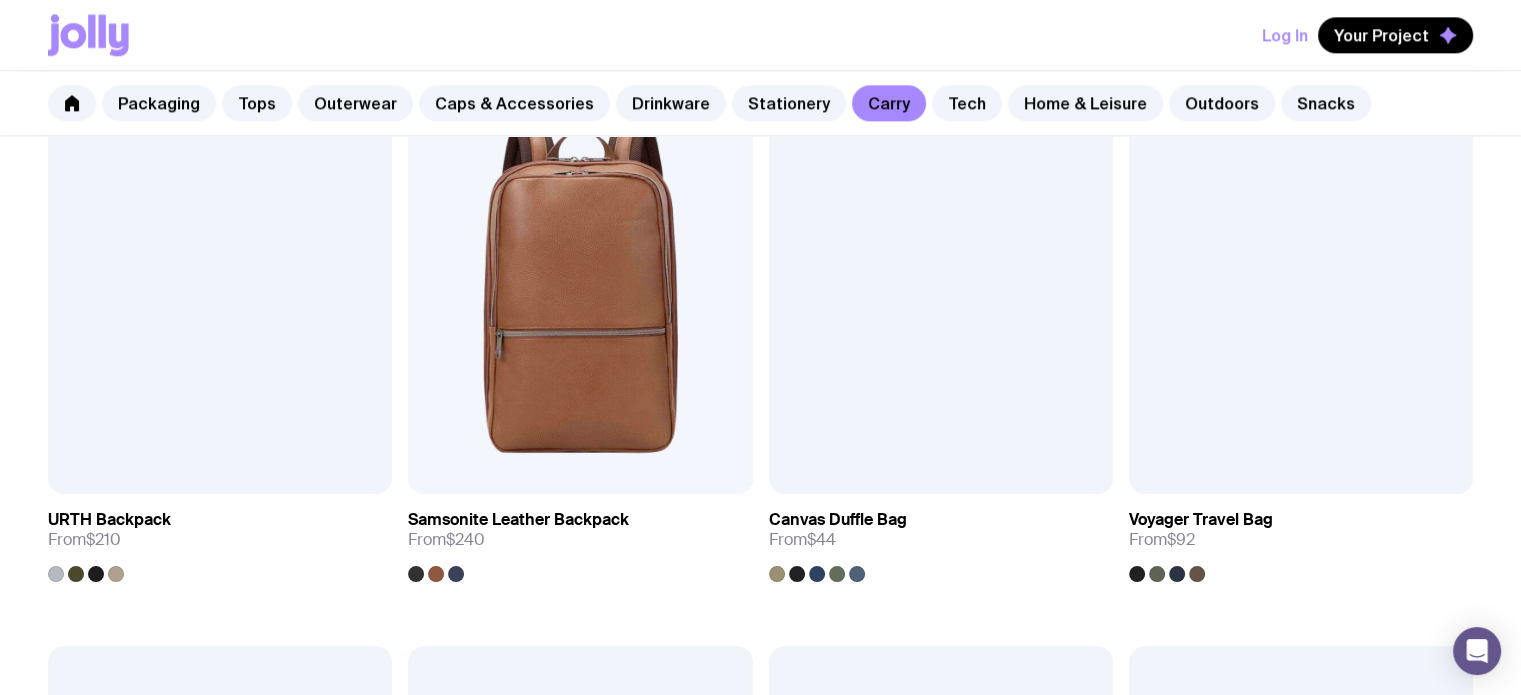 scroll, scrollTop: 3300, scrollLeft: 0, axis: vertical 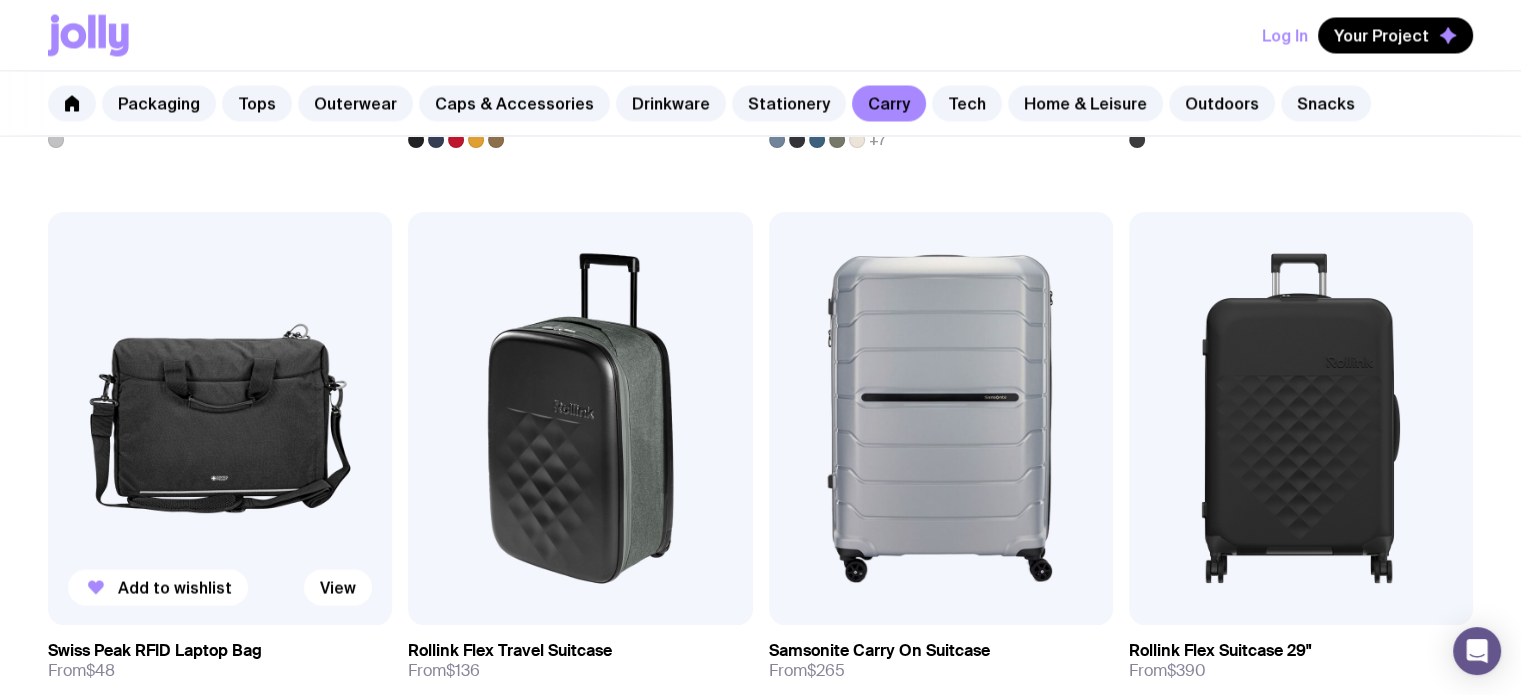 click at bounding box center (220, 418) 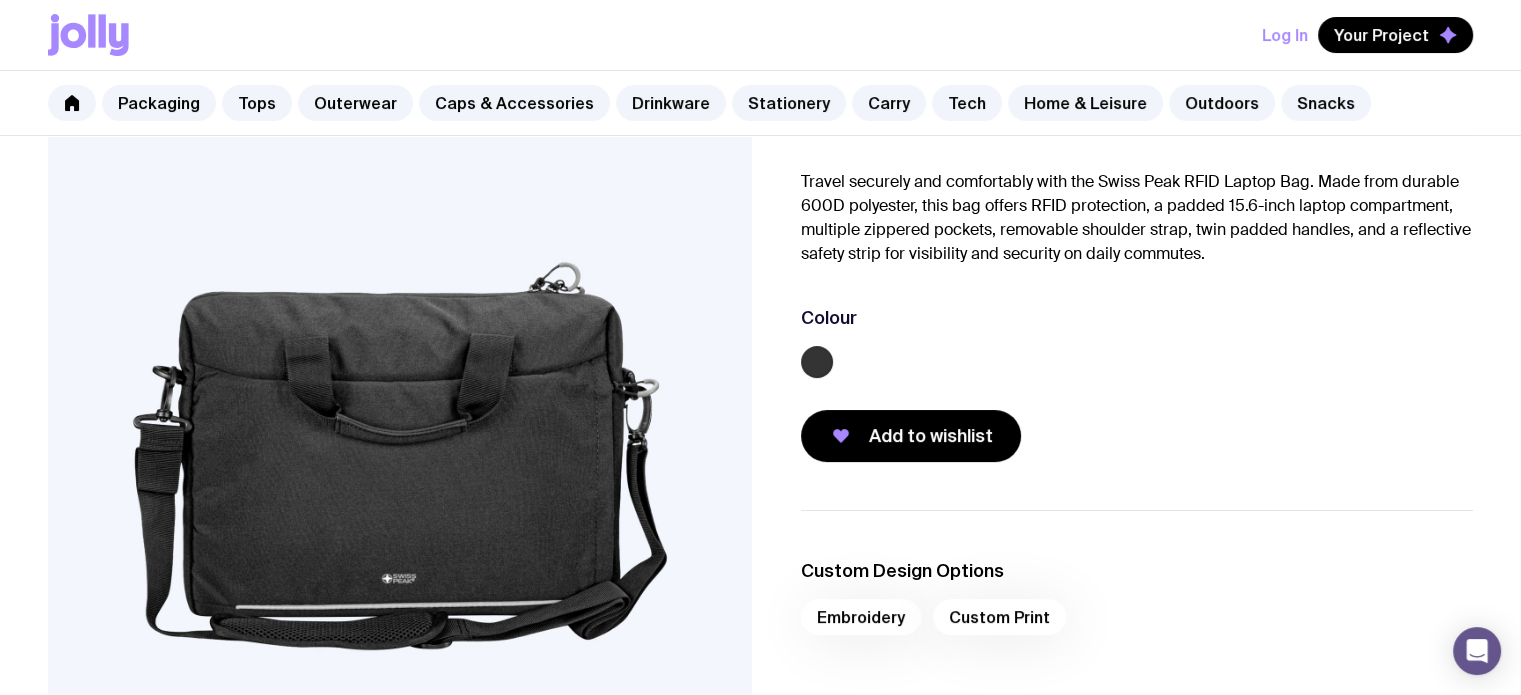 scroll, scrollTop: 100, scrollLeft: 0, axis: vertical 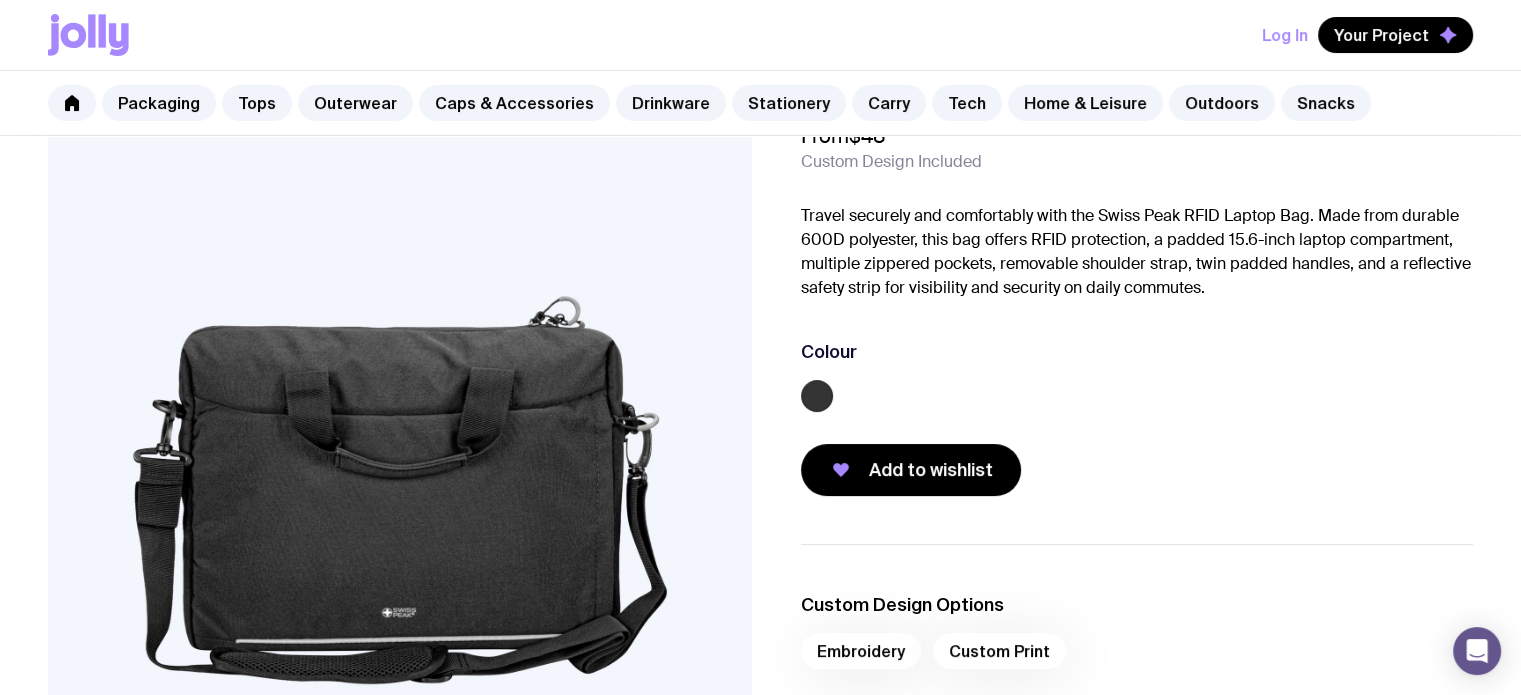click at bounding box center (400, 490) 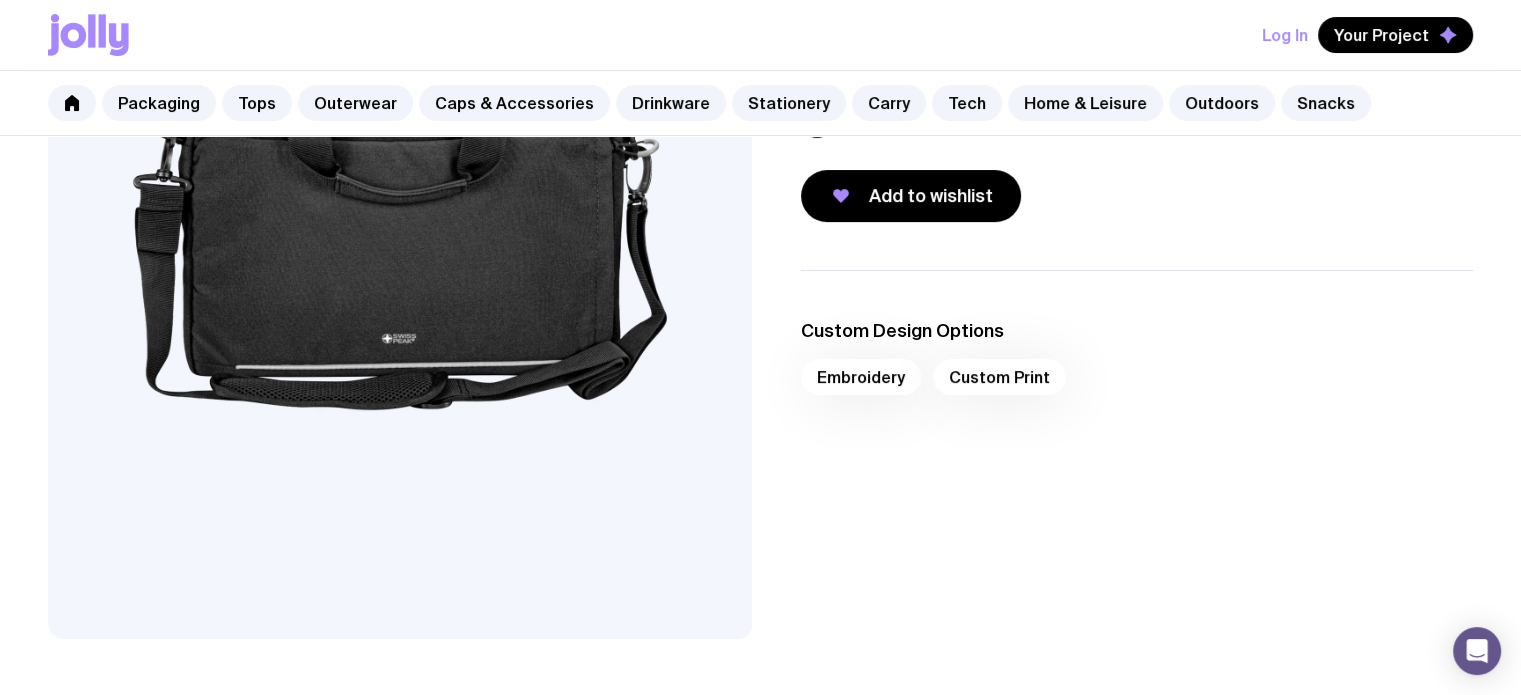 scroll, scrollTop: 400, scrollLeft: 0, axis: vertical 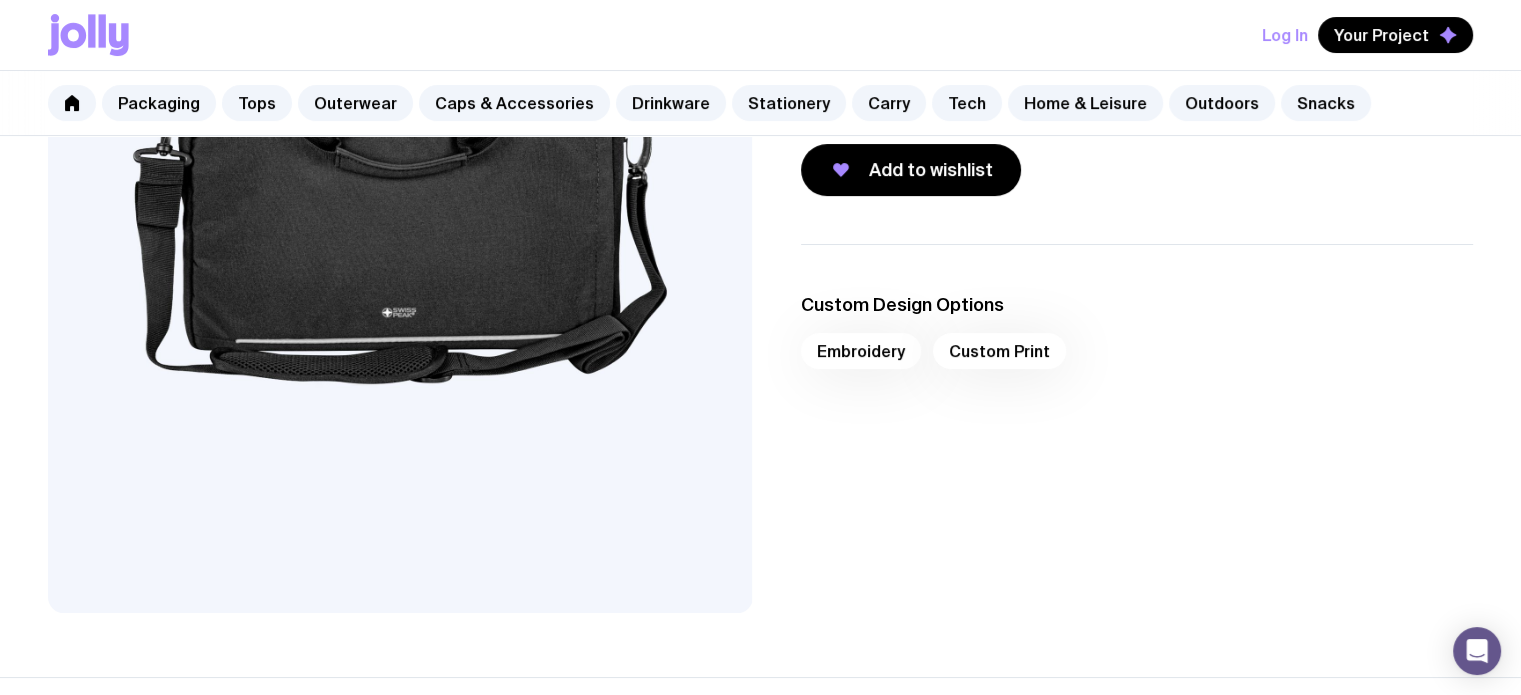 click at bounding box center (400, 190) 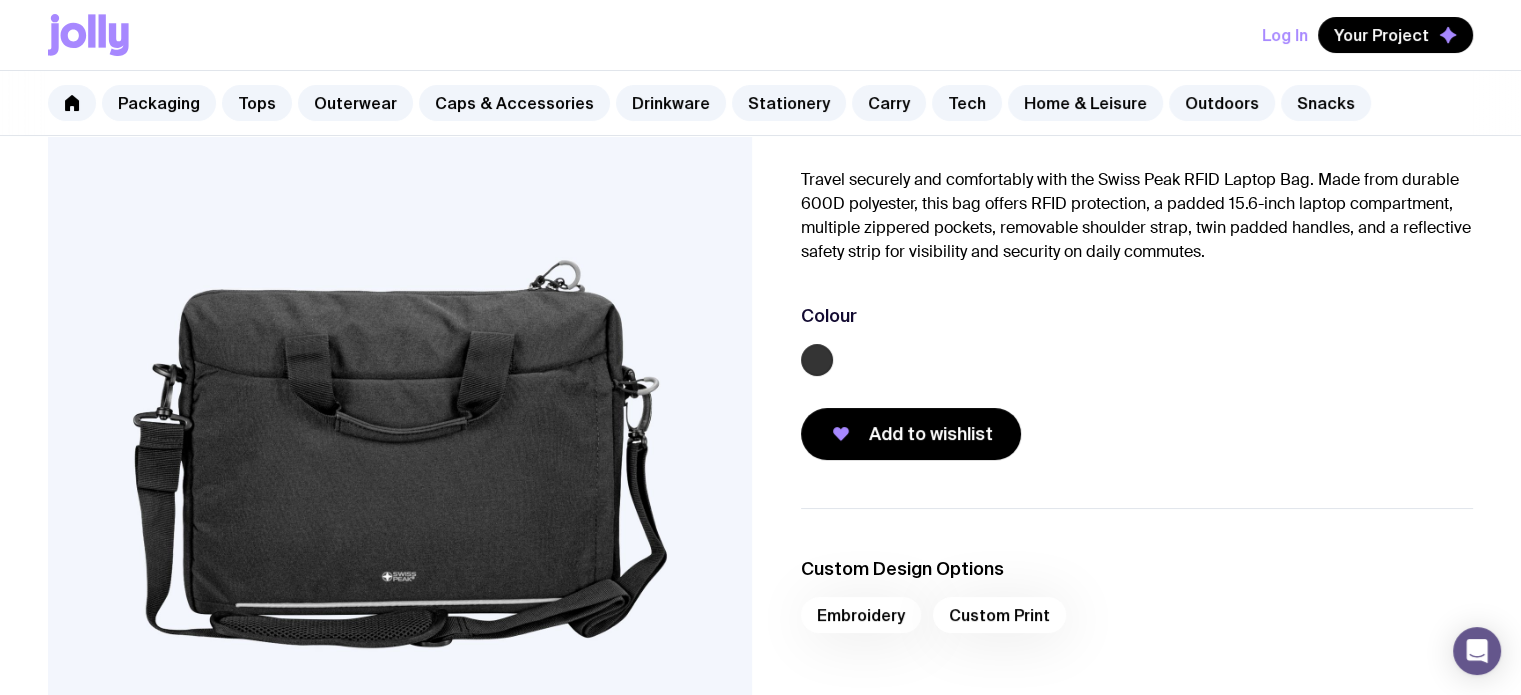 scroll, scrollTop: 0, scrollLeft: 0, axis: both 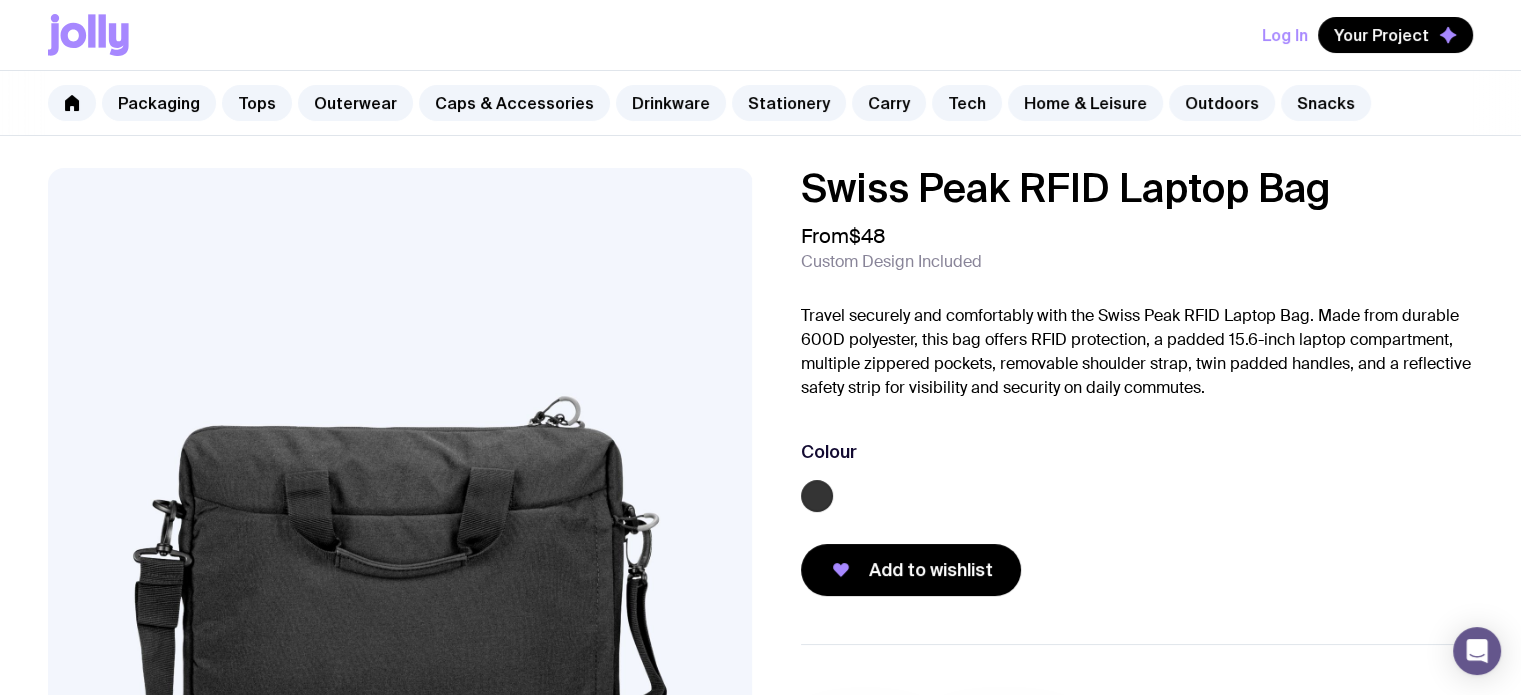 click on "Swiss Peak RFID Laptop Bag" at bounding box center [1137, 188] 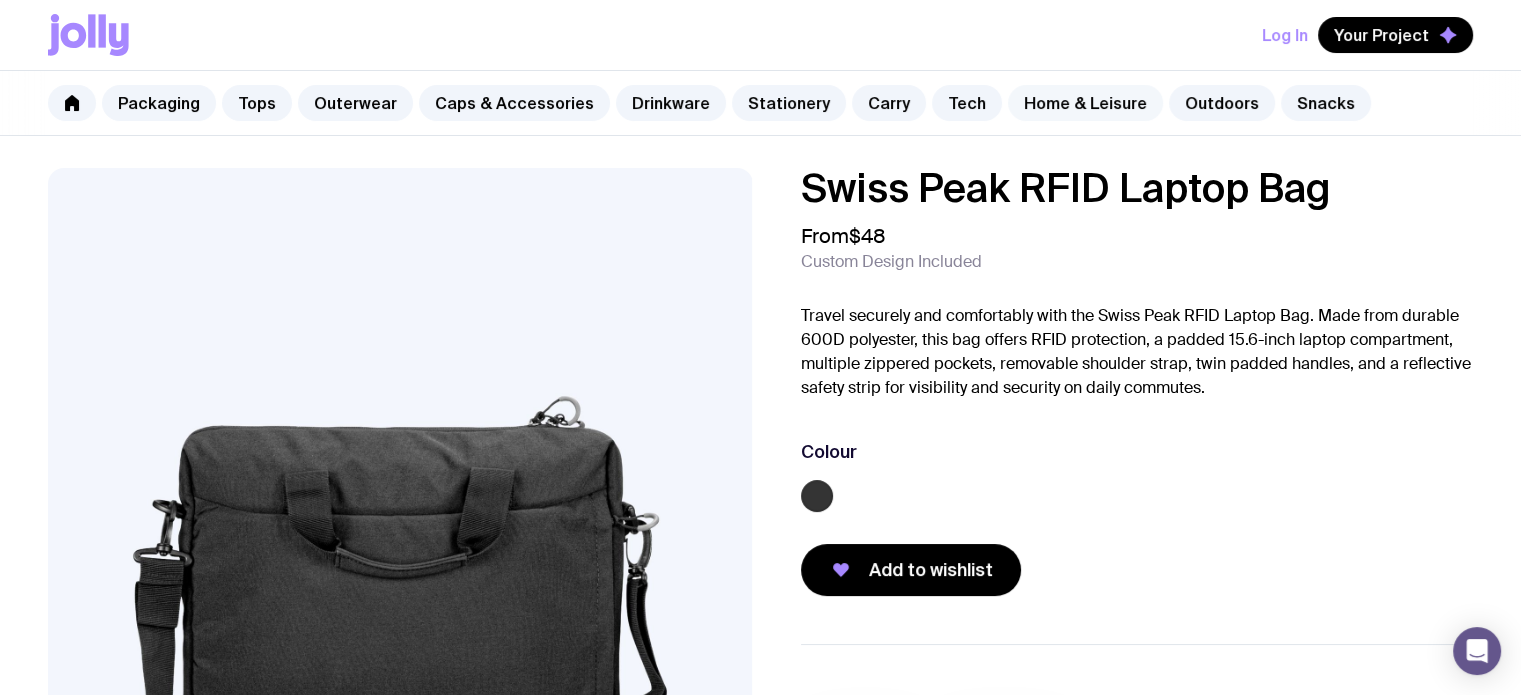 click on "Home & Leisure" 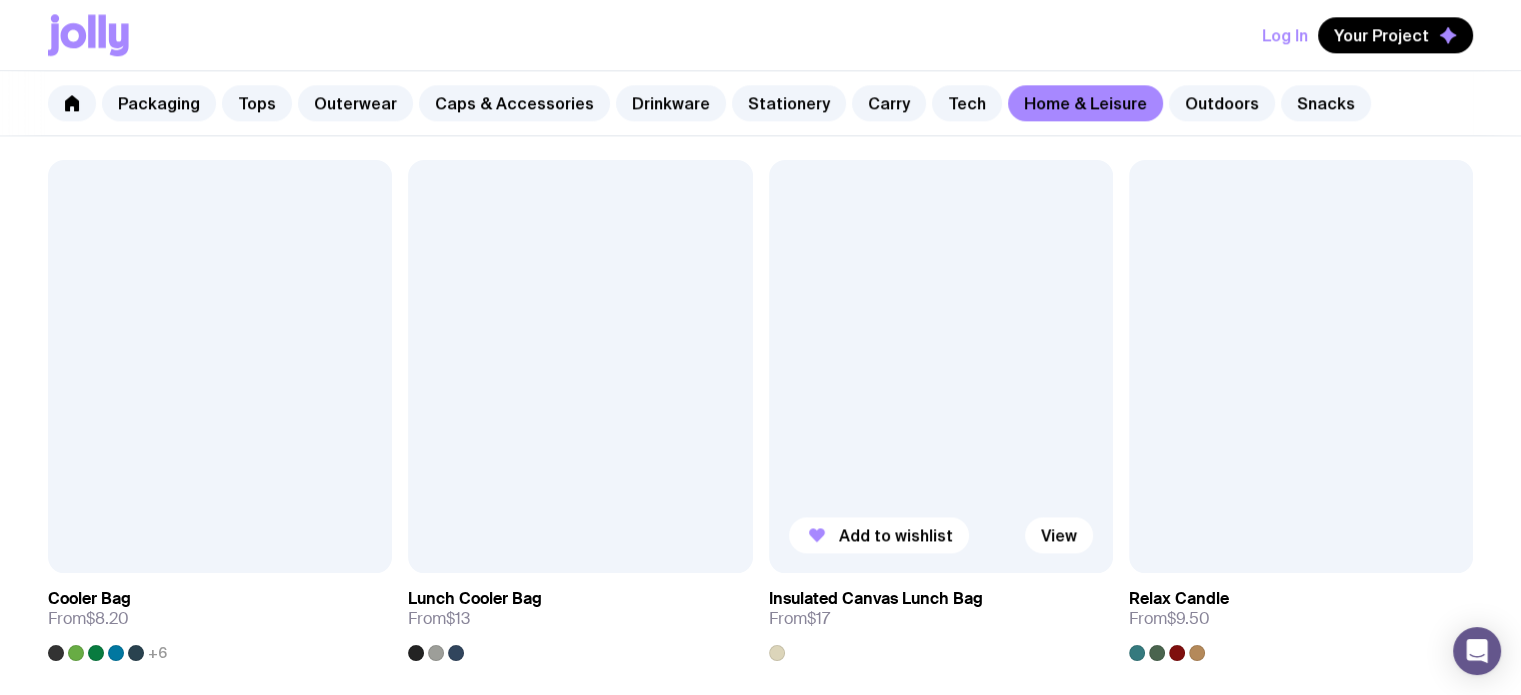 scroll, scrollTop: 1721, scrollLeft: 0, axis: vertical 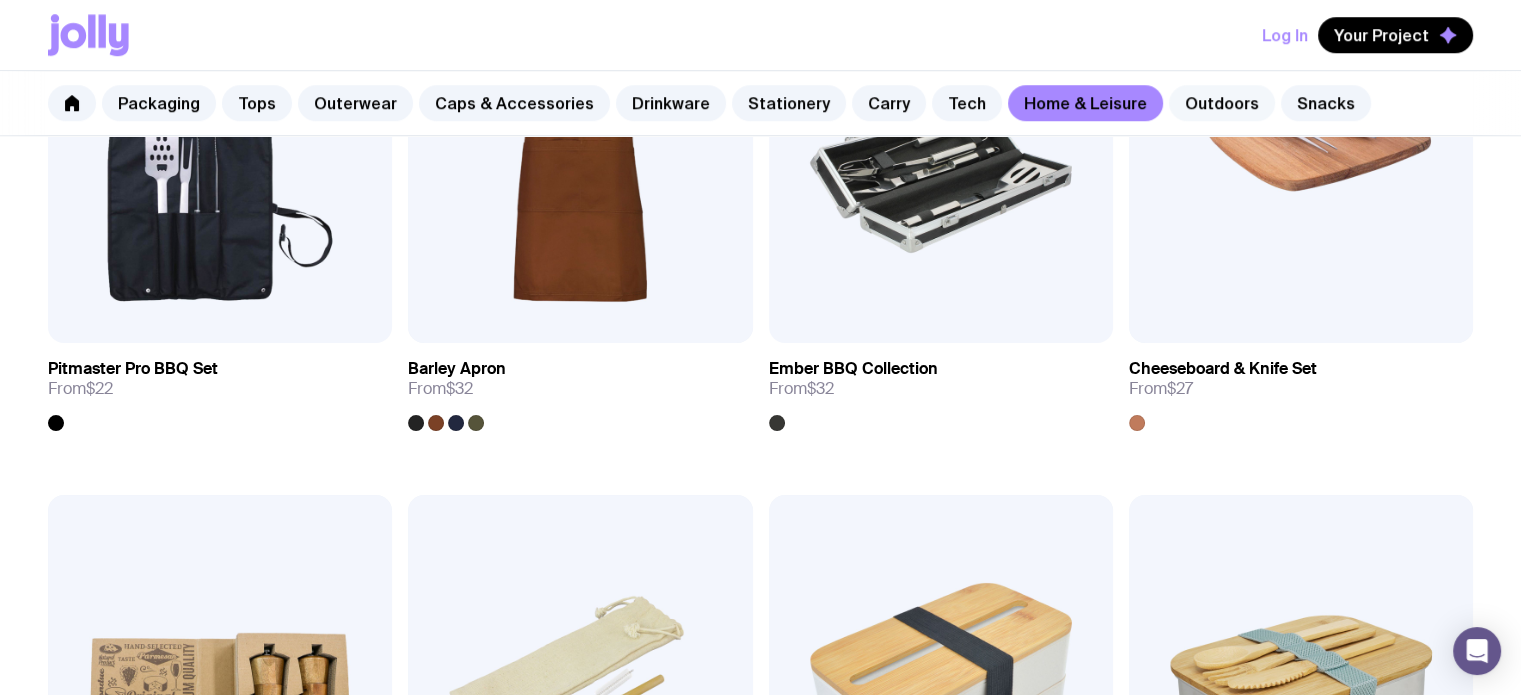 click on "Outdoors" 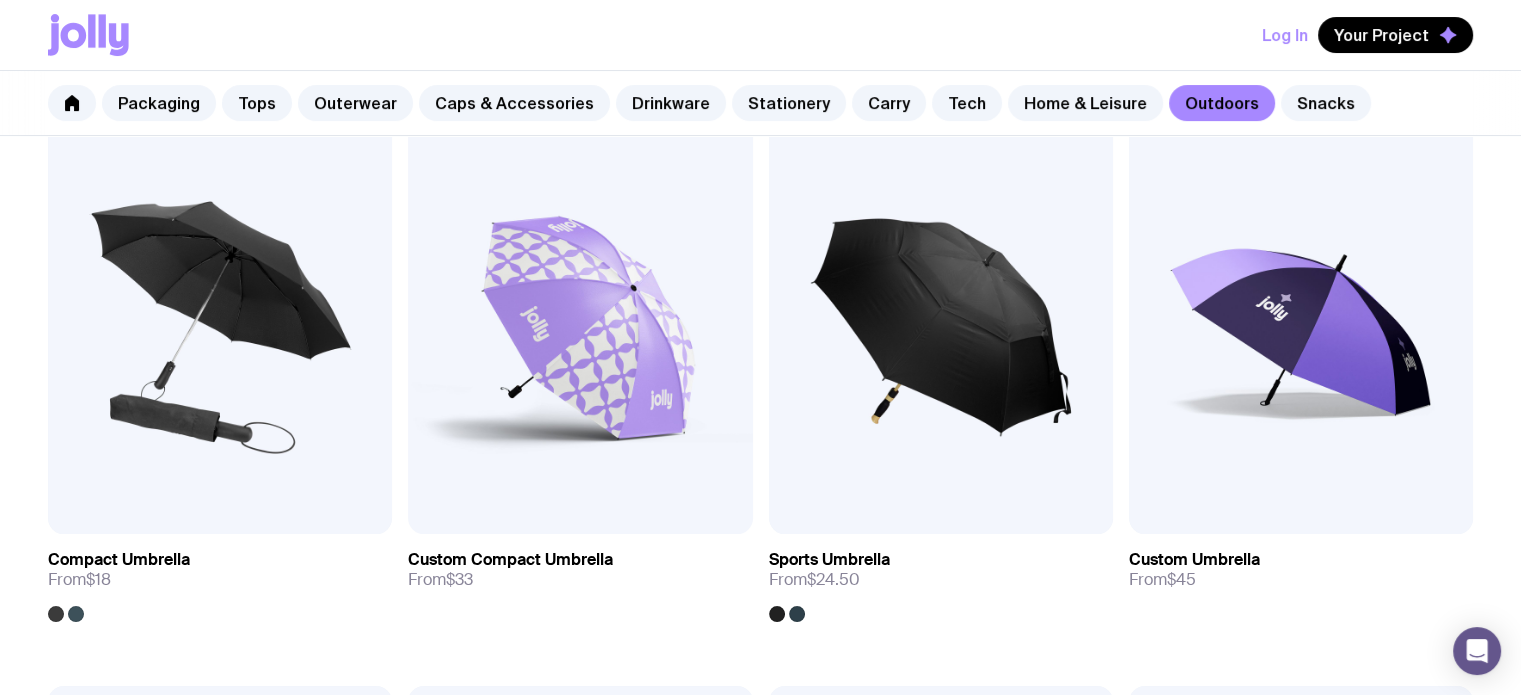 scroll, scrollTop: 0, scrollLeft: 0, axis: both 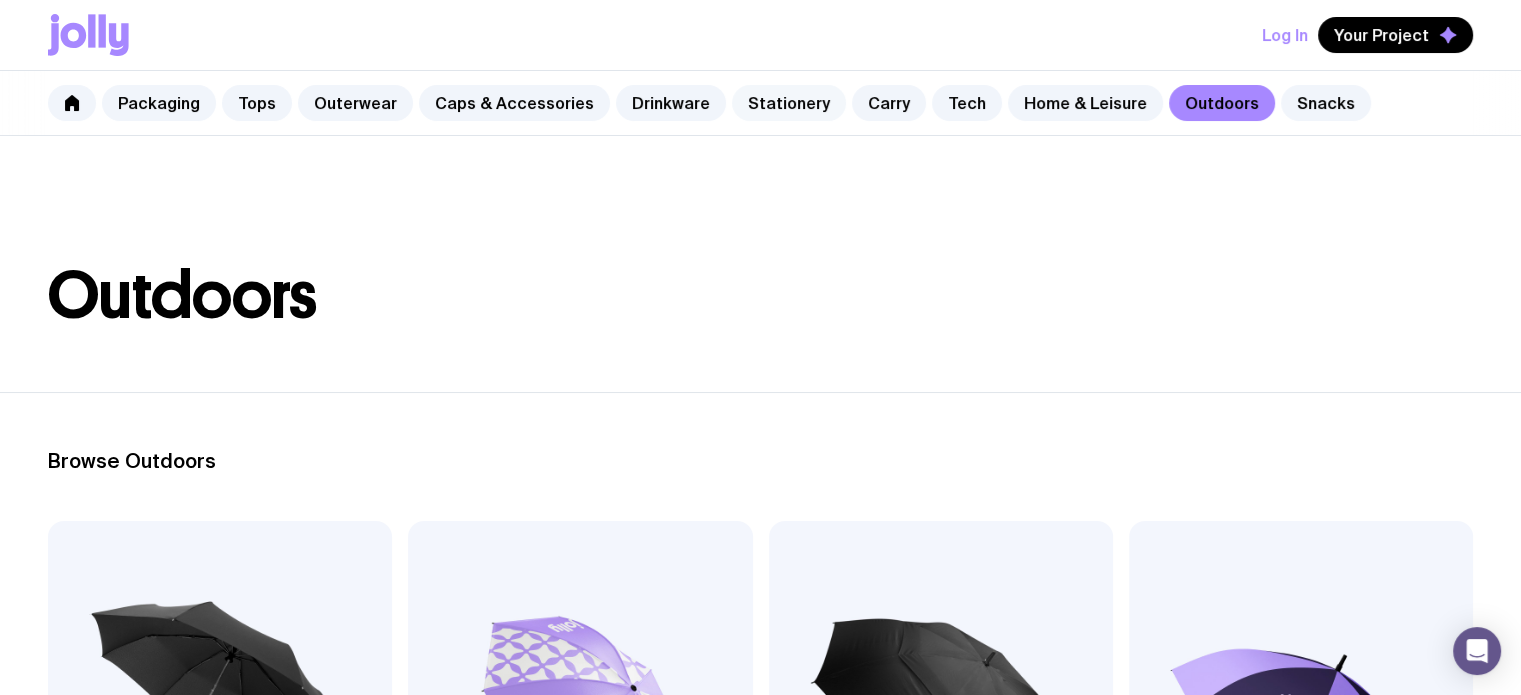 click on "Stationery" 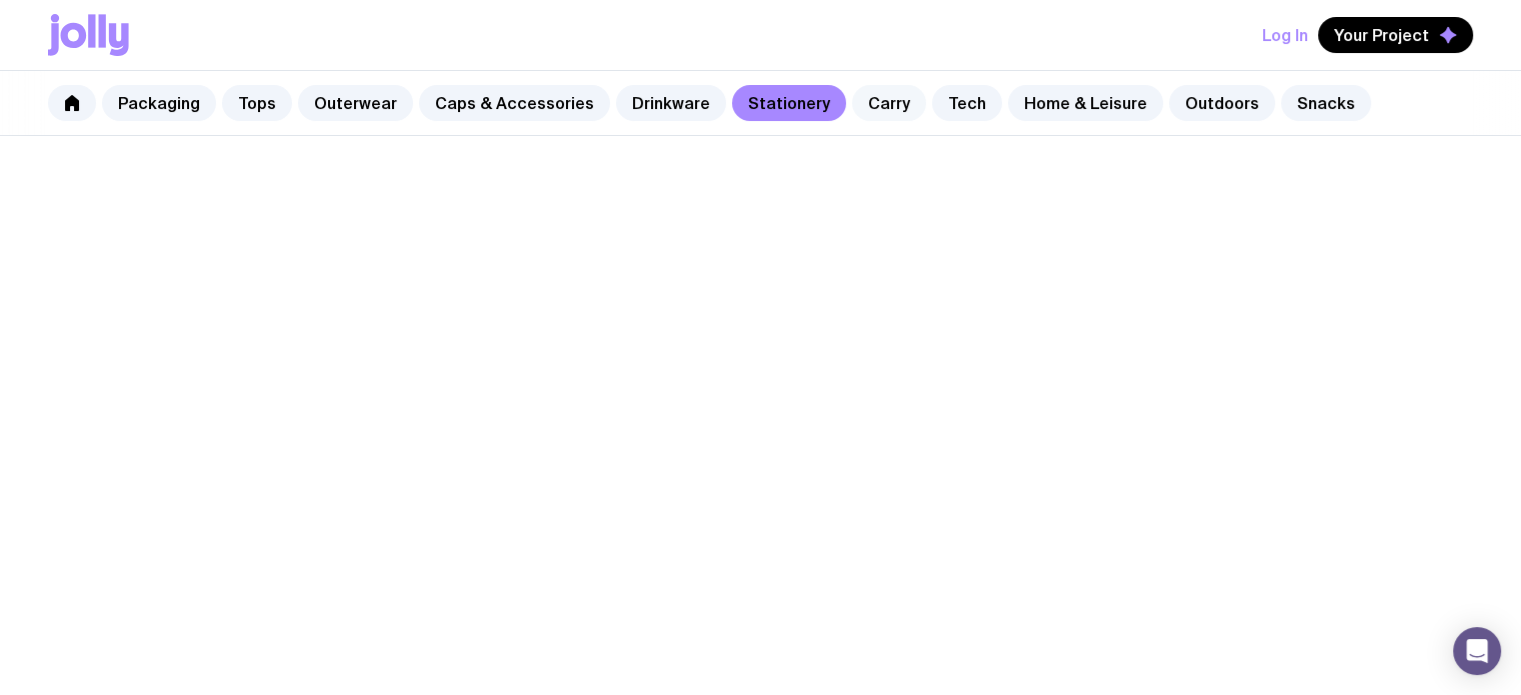 click on "Carry" 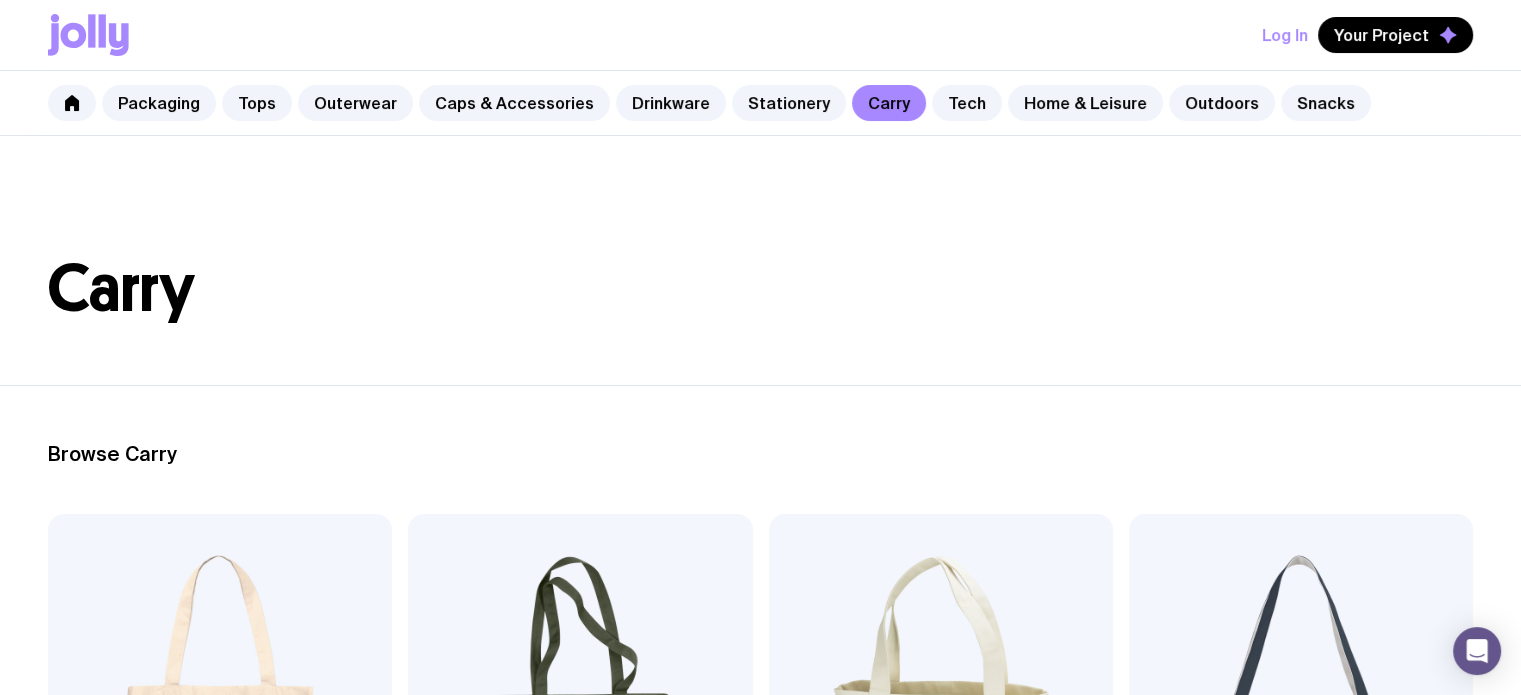 scroll, scrollTop: 0, scrollLeft: 0, axis: both 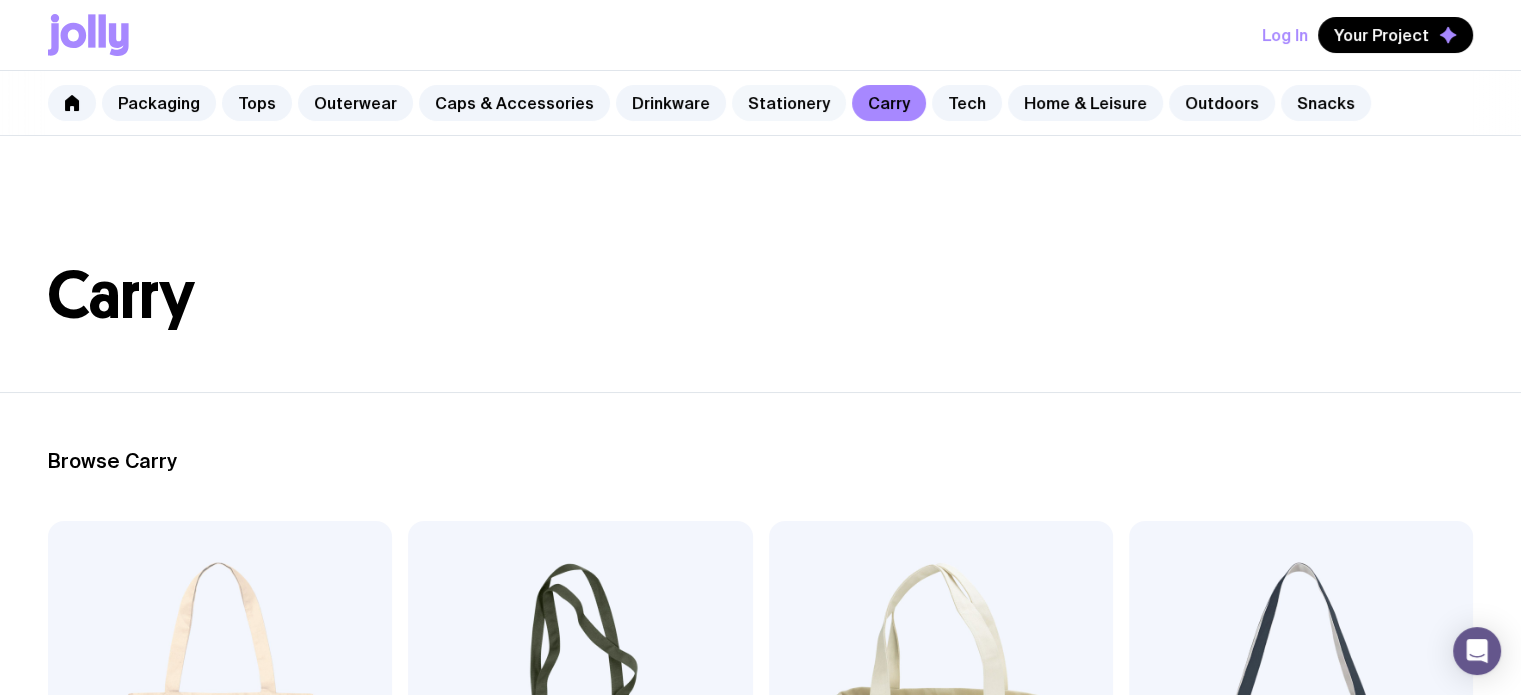 click on "Stationery" 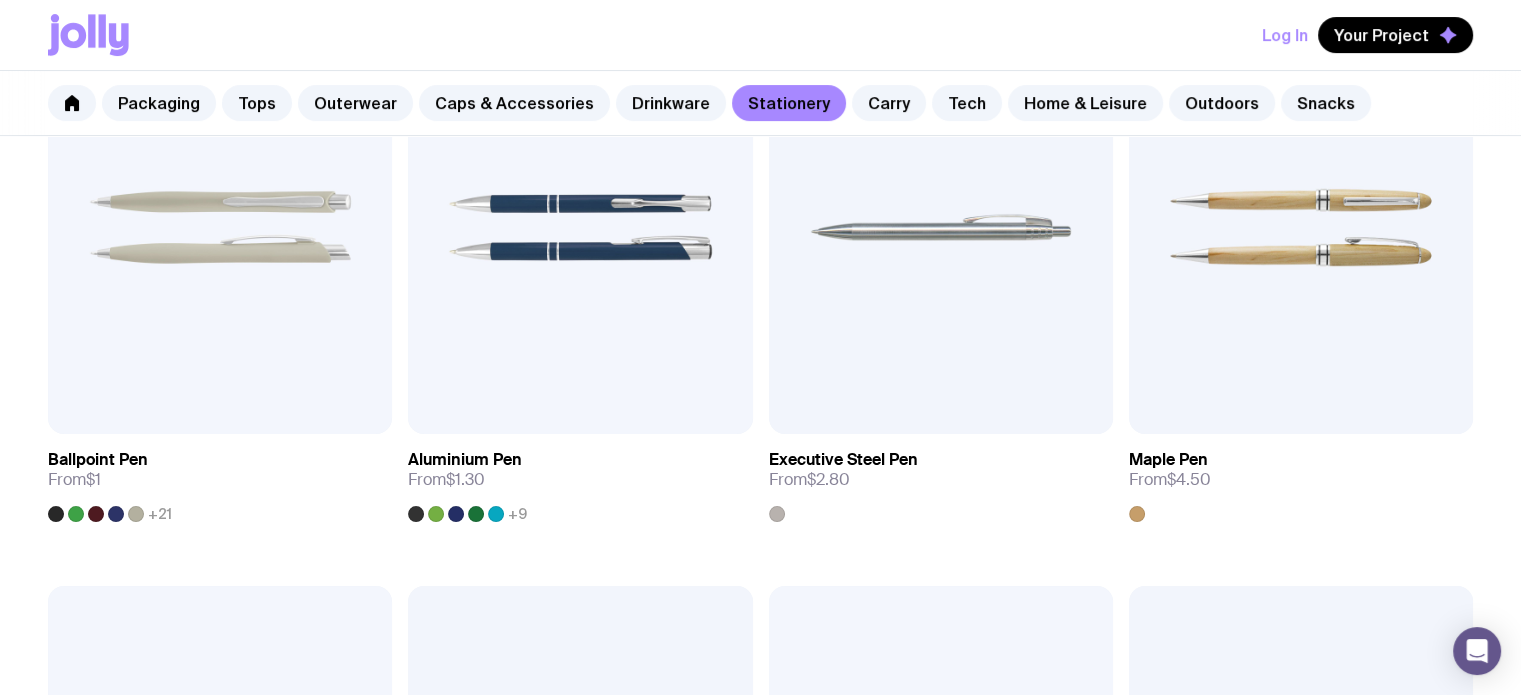 scroll, scrollTop: 0, scrollLeft: 0, axis: both 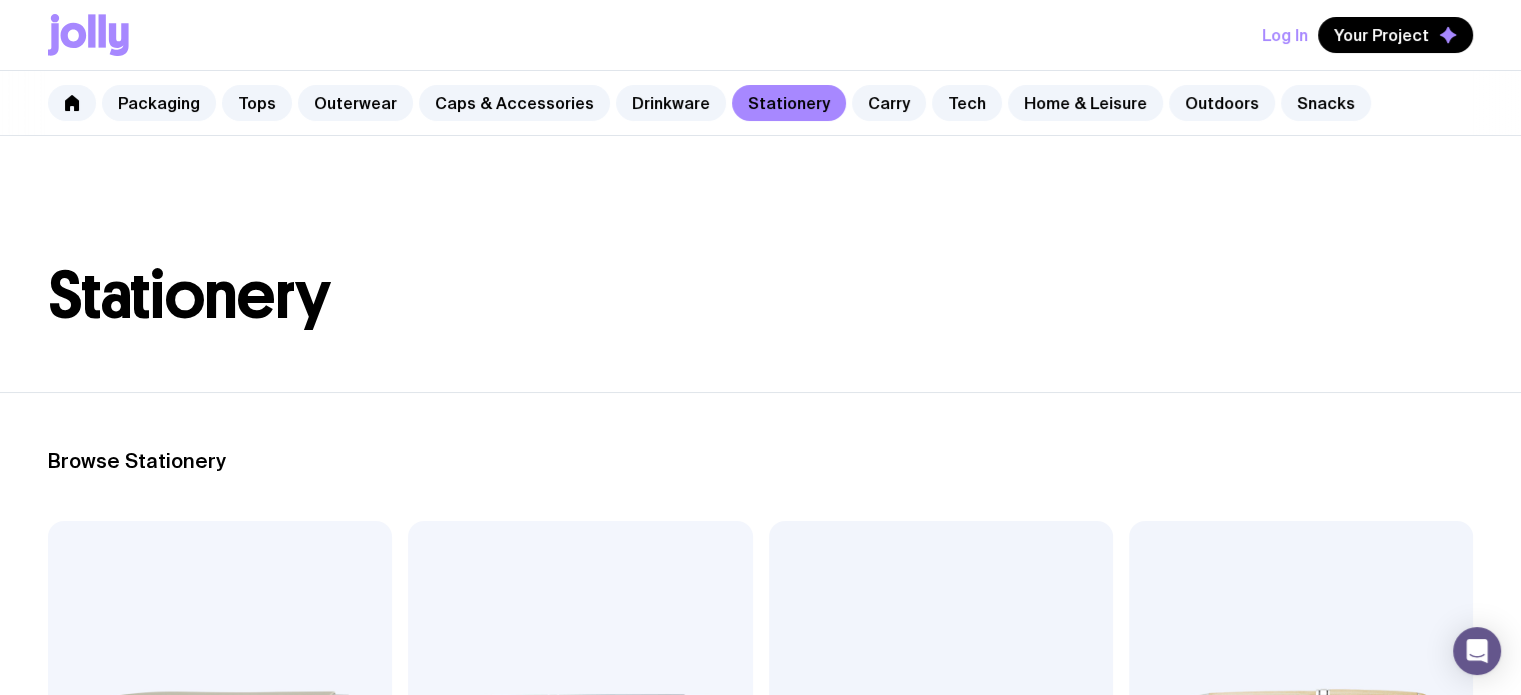 click on "Packaging Tops Outerwear Caps & Accessories Drinkware Stationery Carry Tech Home & Leisure Outdoors Snacks" at bounding box center [760, 103] 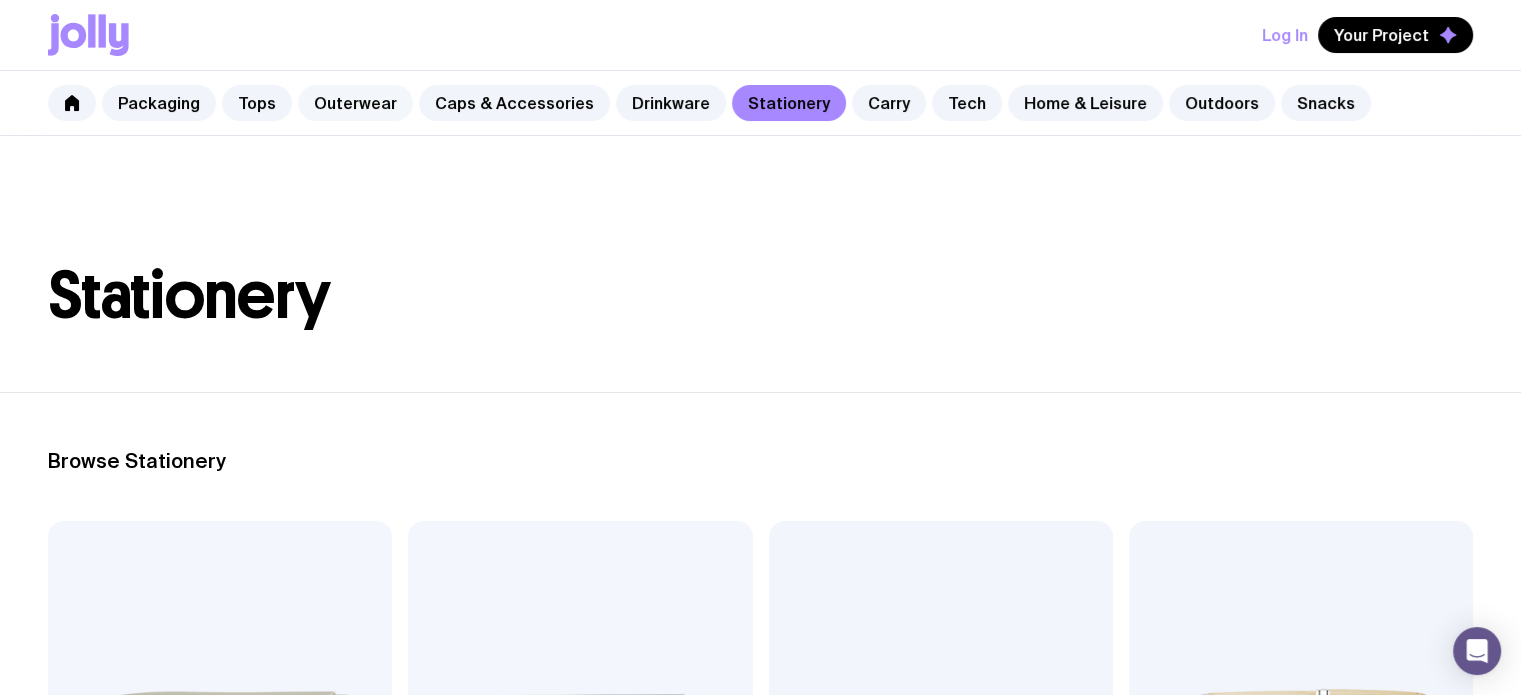 click on "Outerwear" 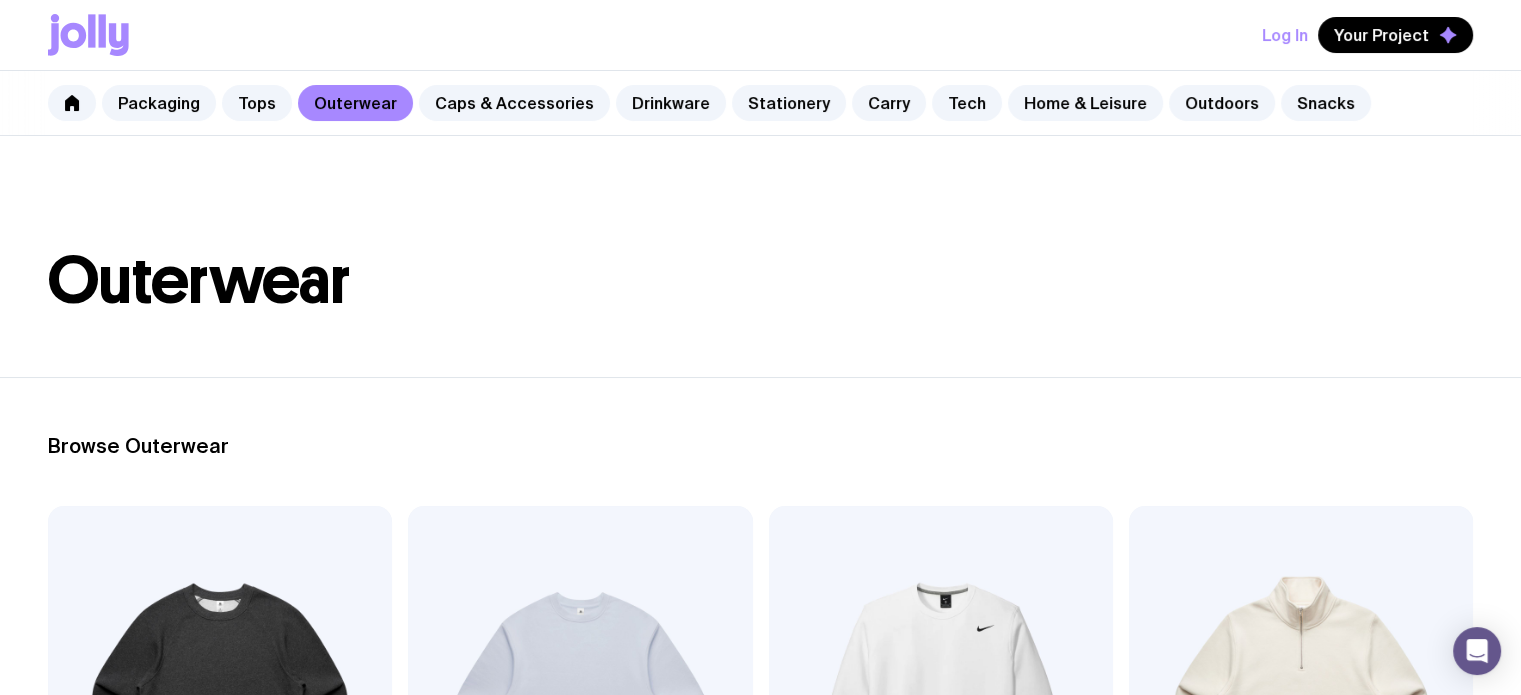 scroll, scrollTop: 0, scrollLeft: 0, axis: both 